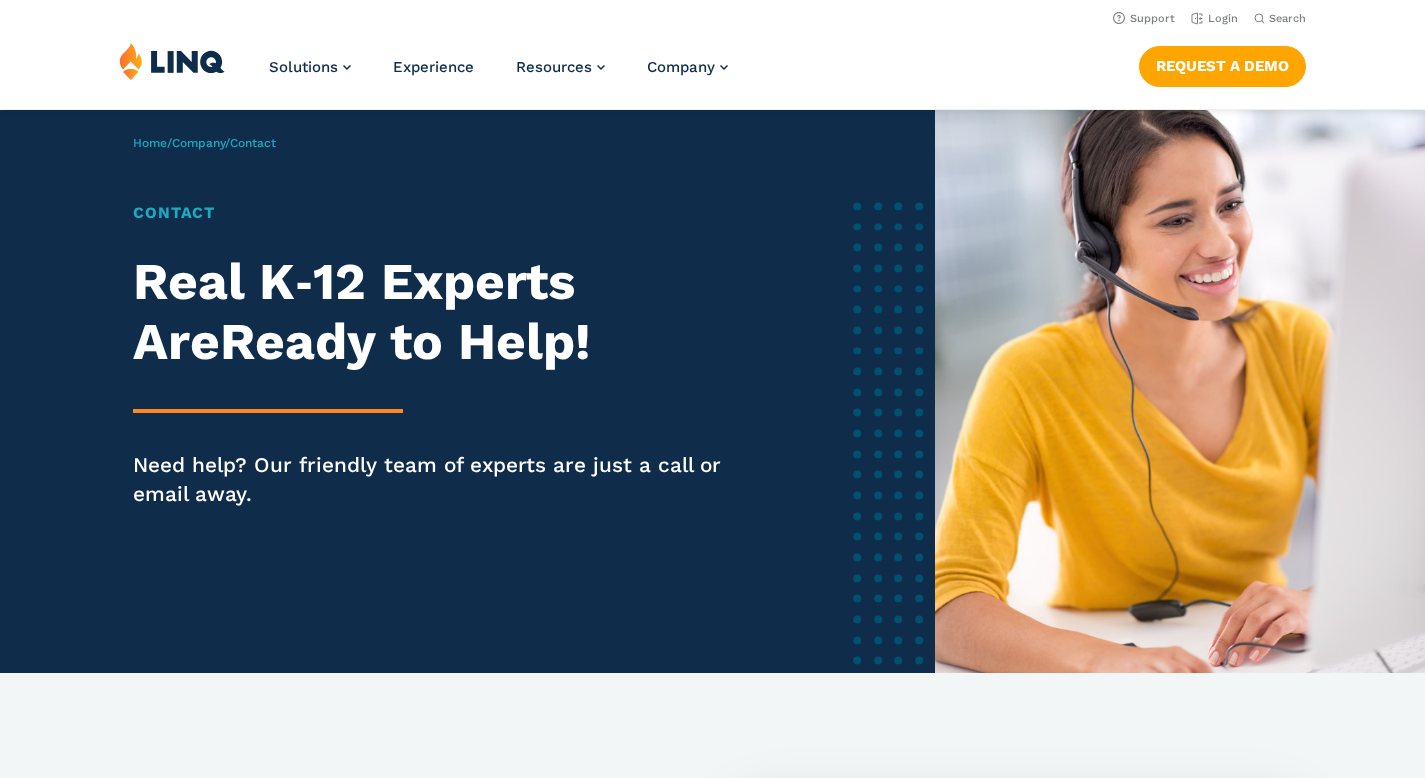 scroll, scrollTop: 0, scrollLeft: 0, axis: both 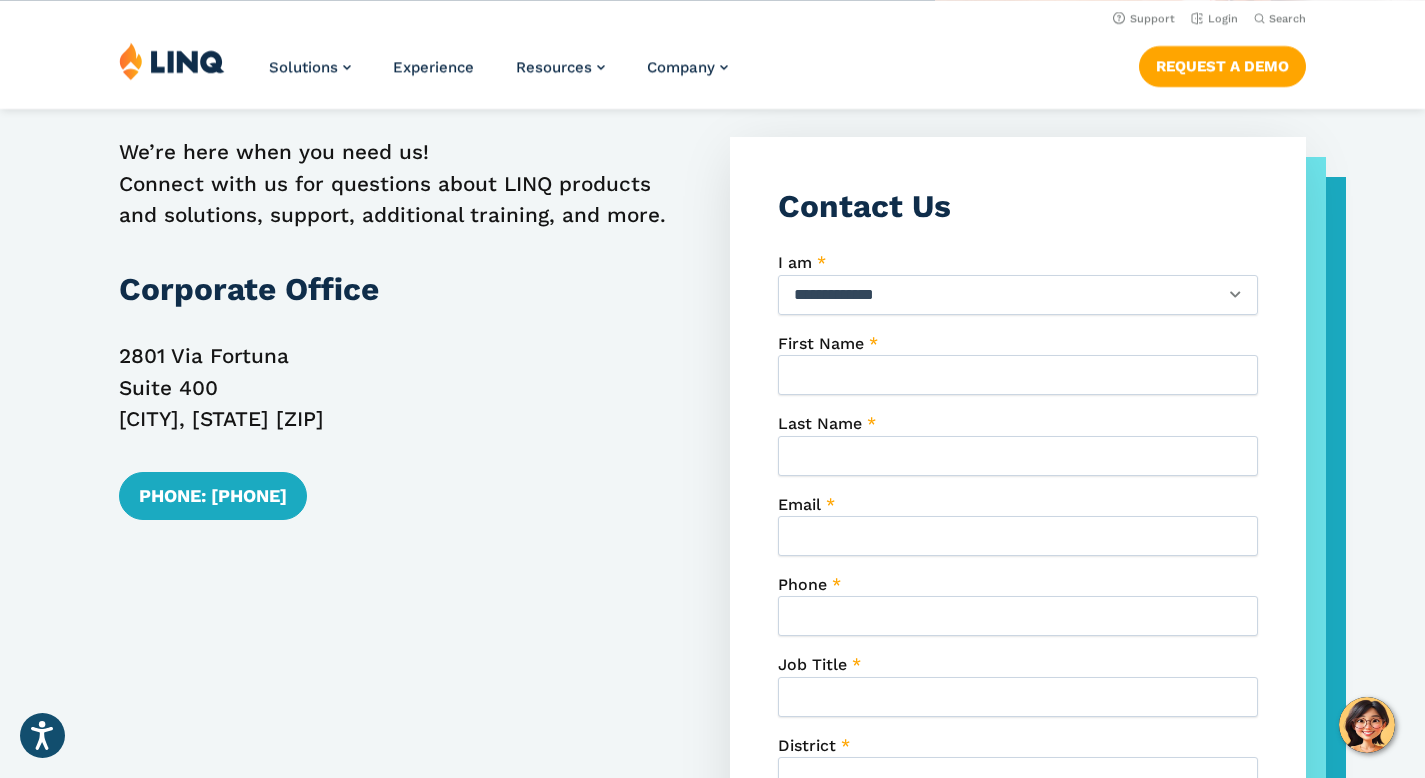 click on "**********" at bounding box center (1018, 295) 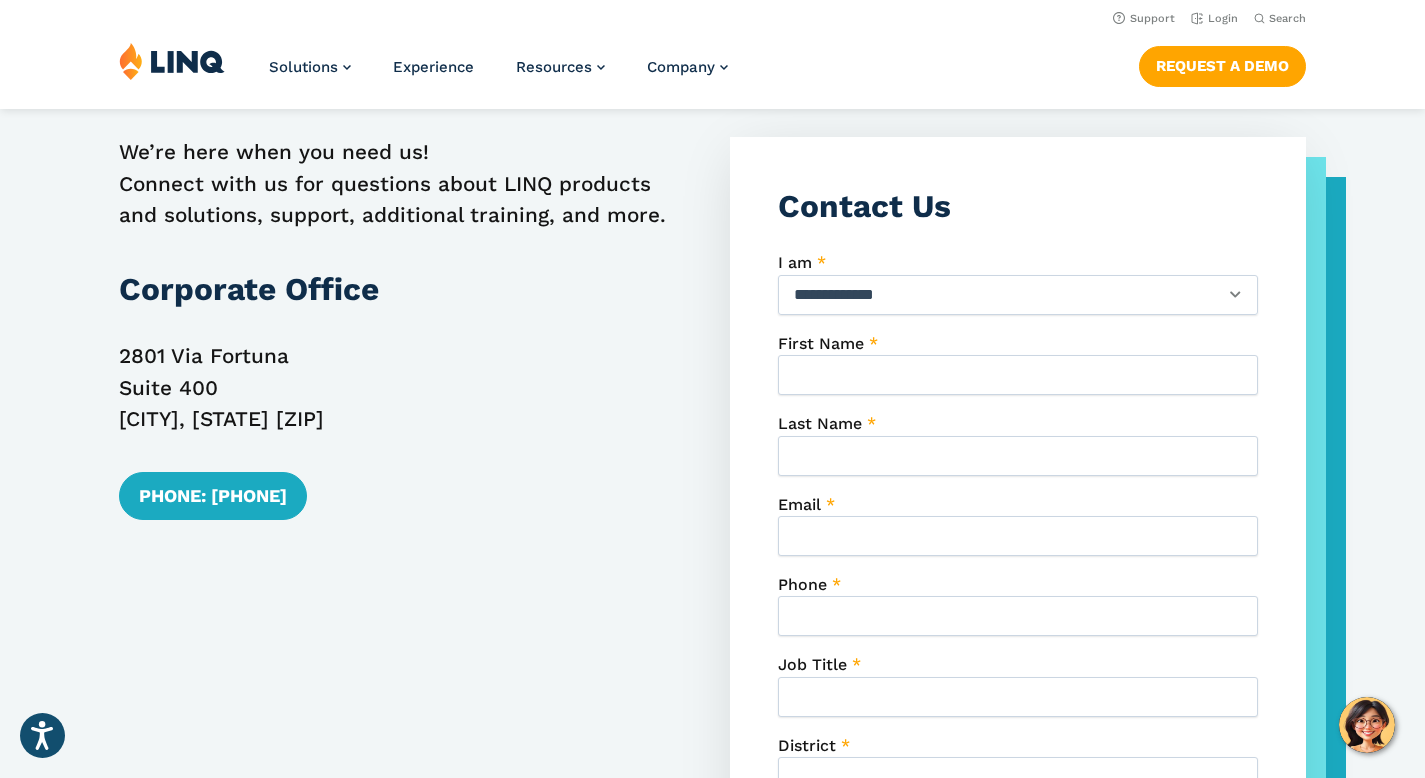 select on "*****" 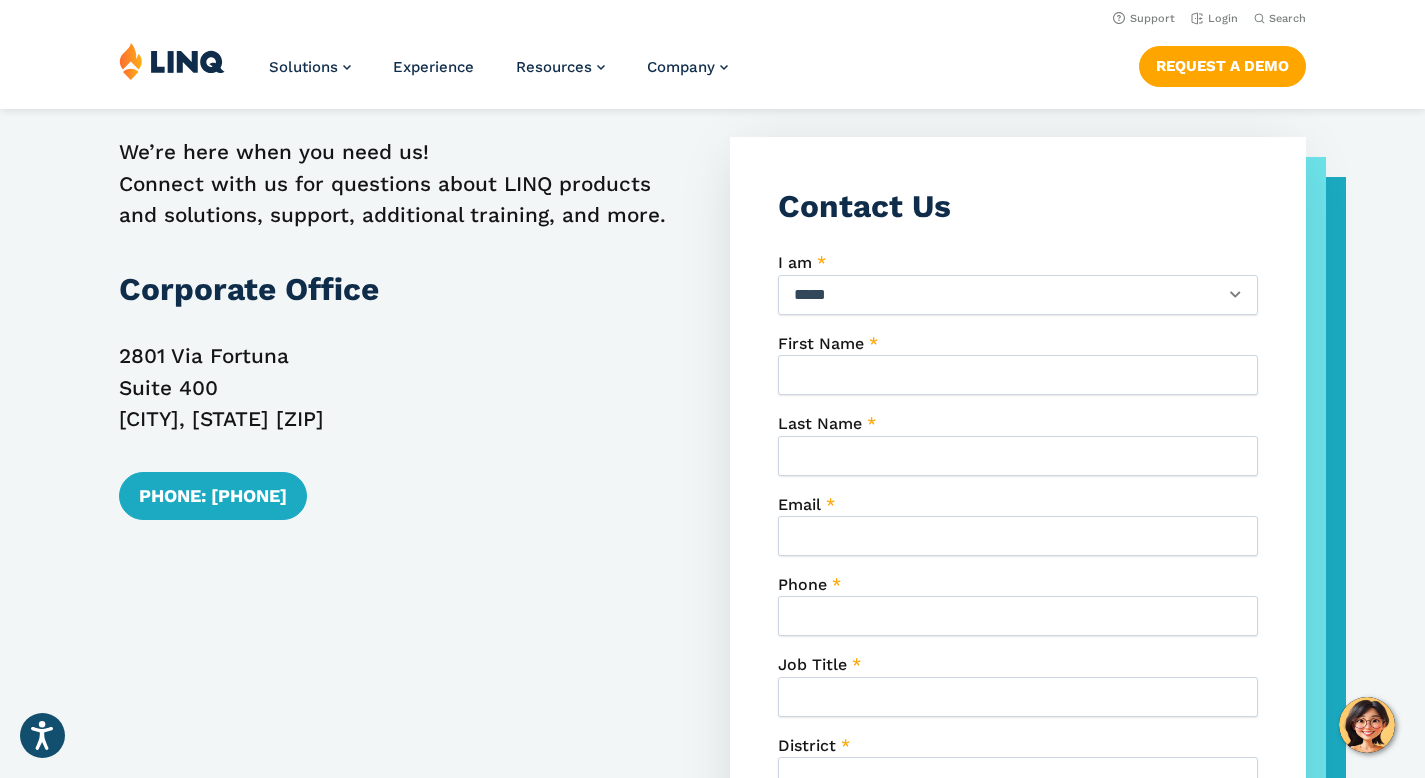 click on "[FIRST] Name *" at bounding box center [1018, 375] 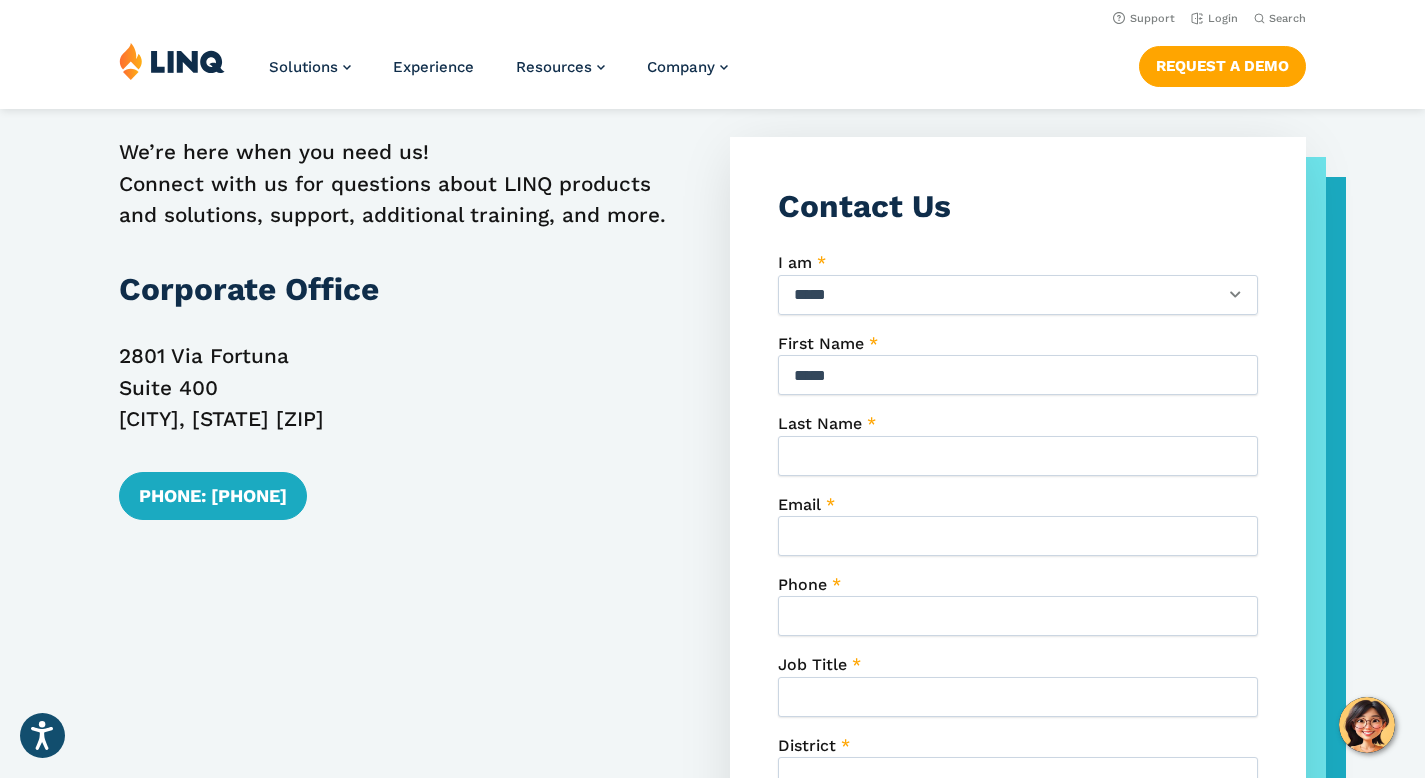type on "****" 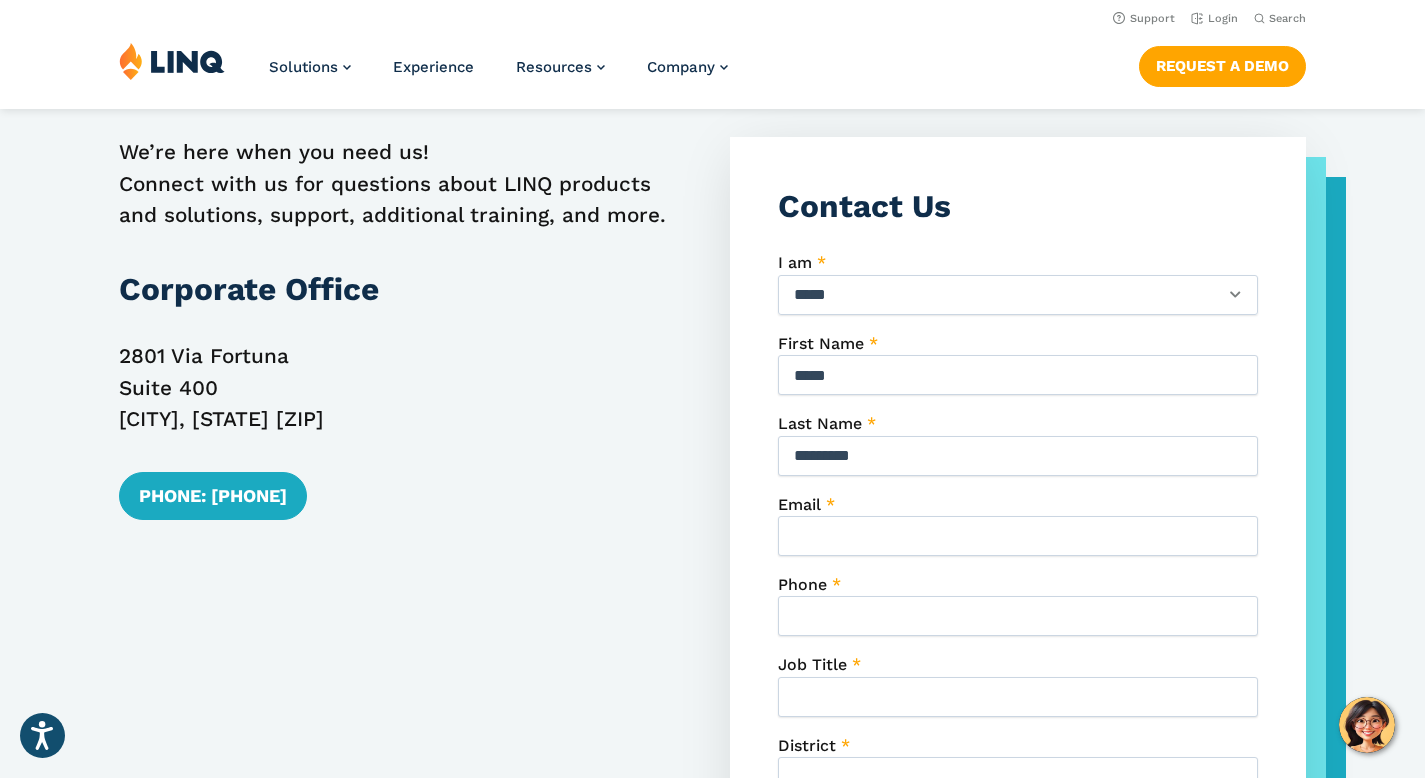type on "*********" 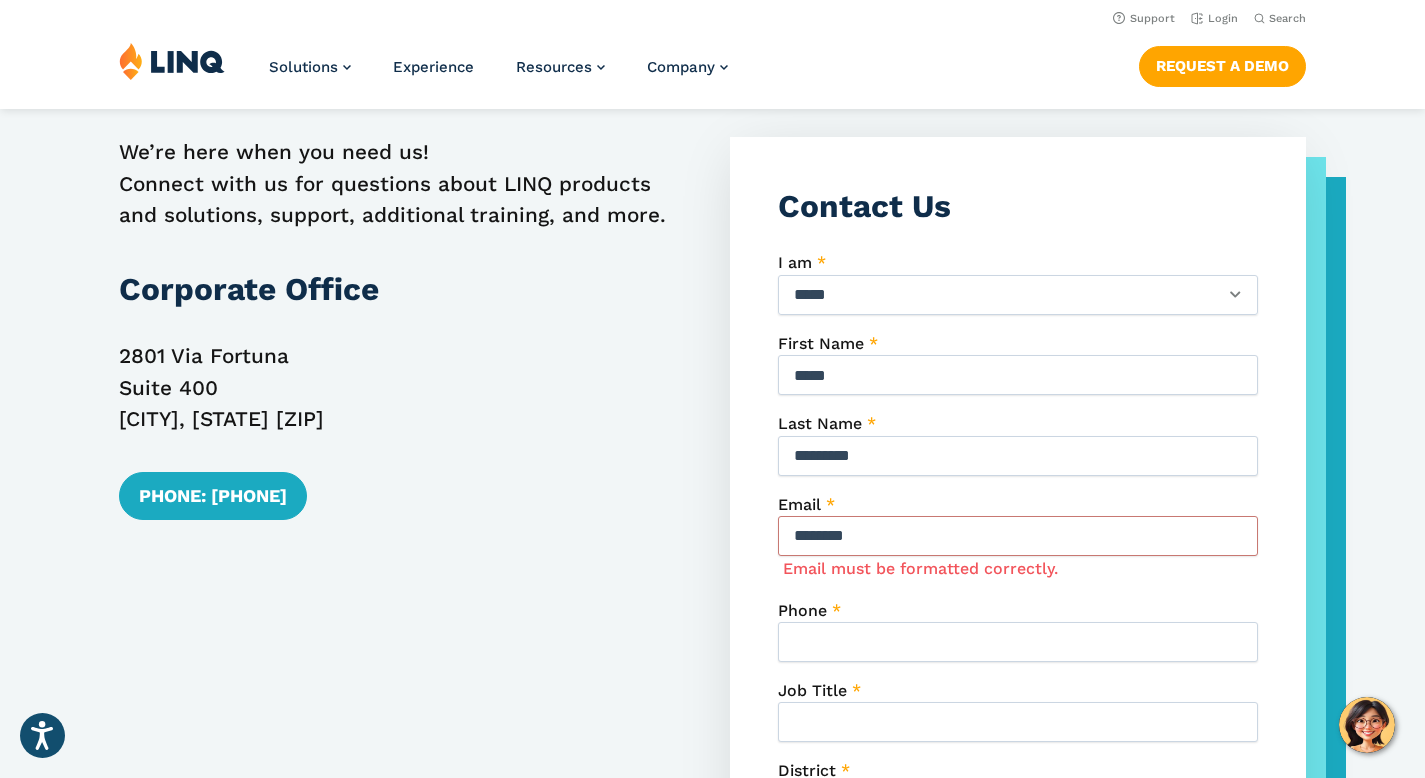type on "**********" 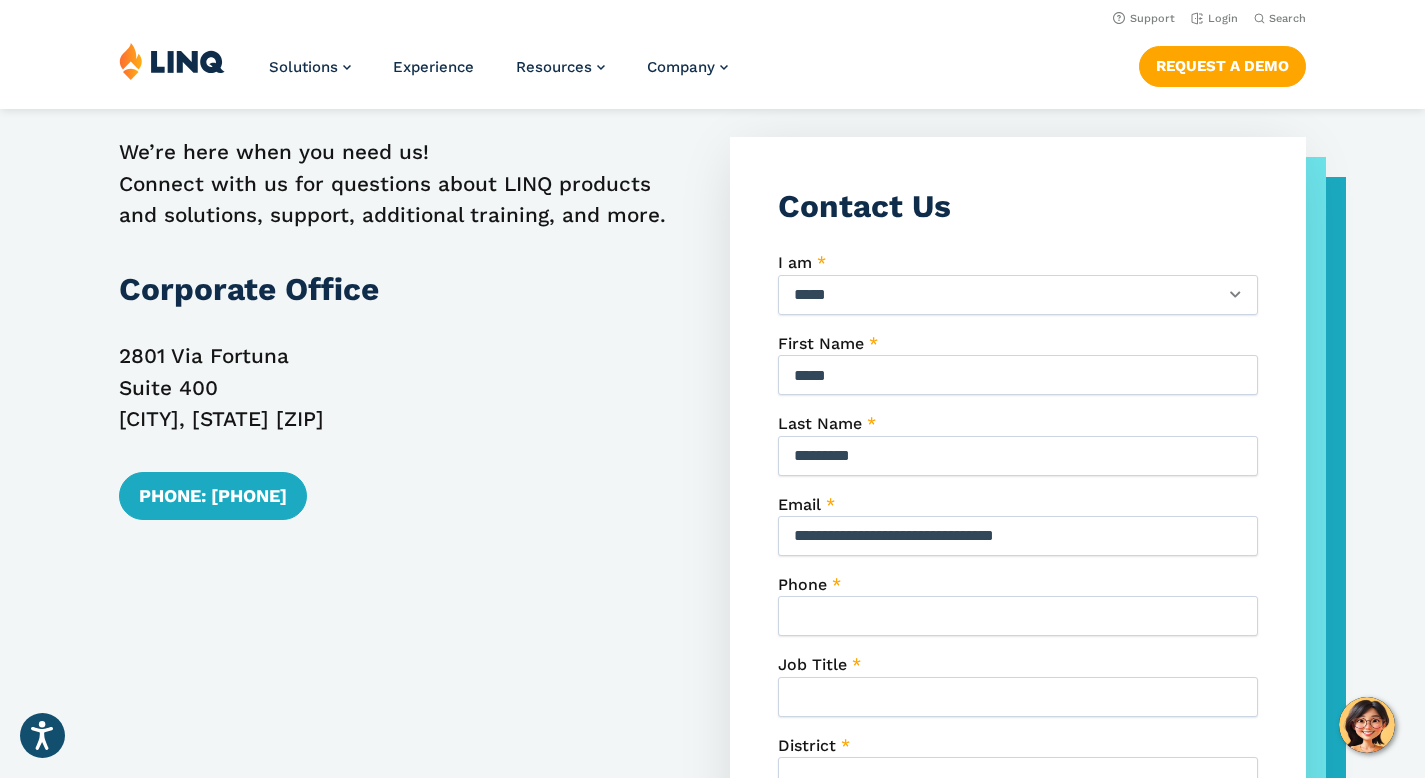 click on "Phone *" at bounding box center (1018, 616) 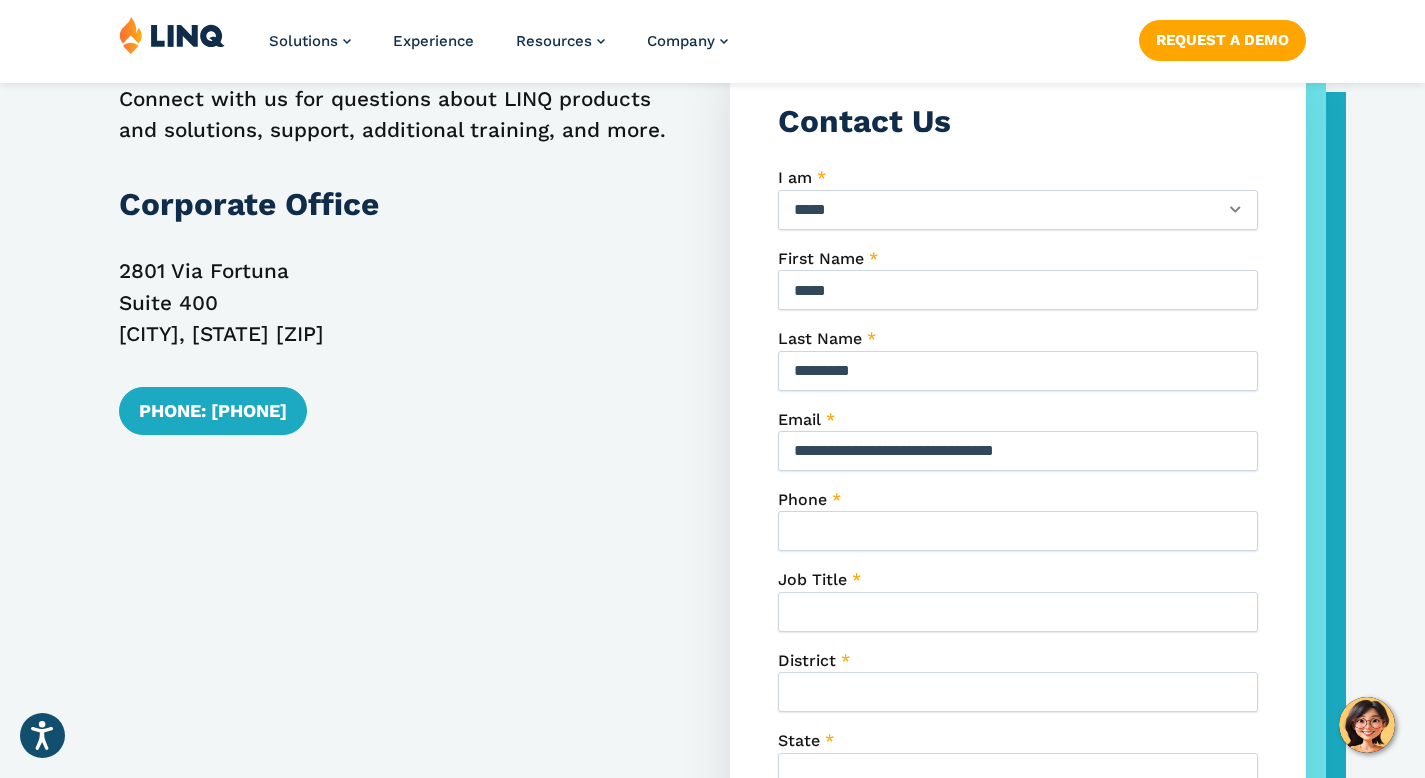 scroll, scrollTop: 735, scrollLeft: 0, axis: vertical 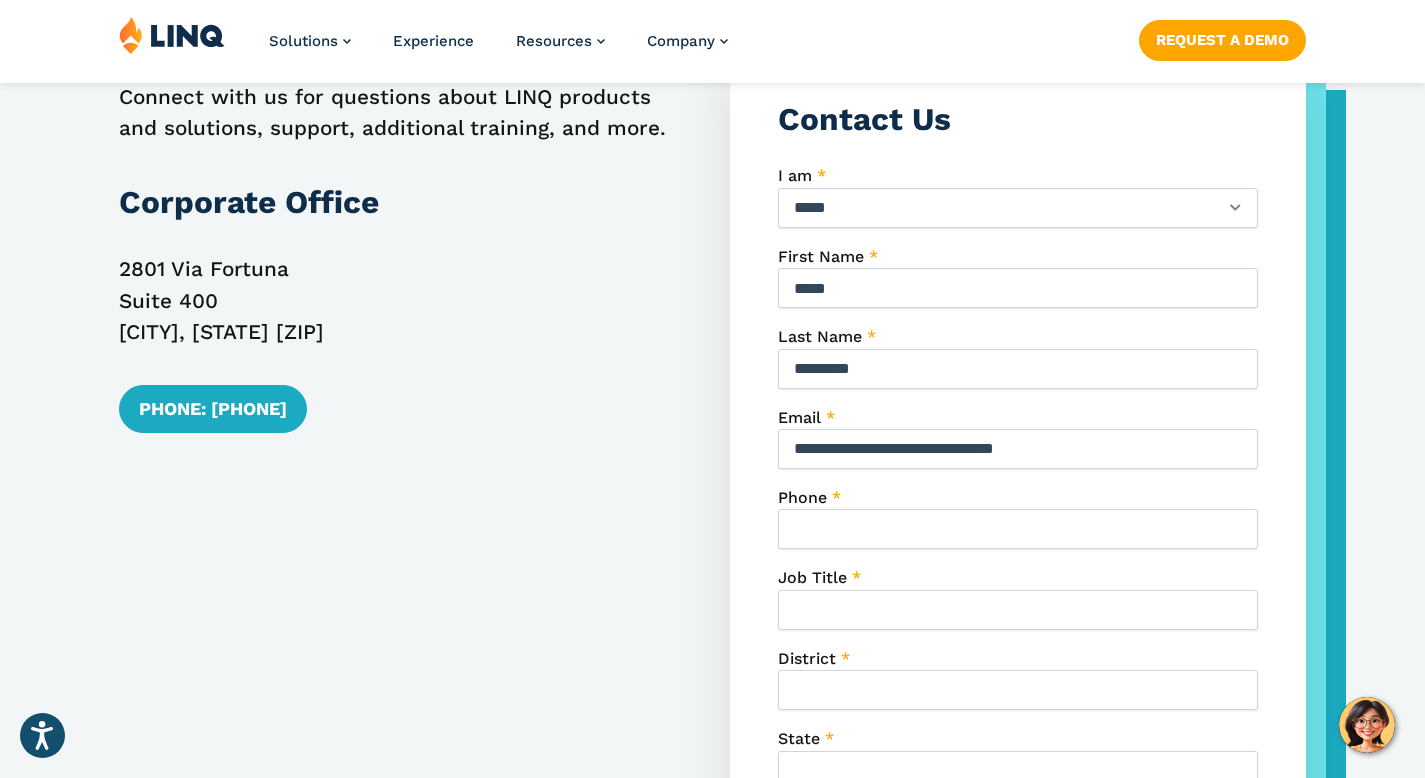 click on "Job Title *" at bounding box center [1018, 598] 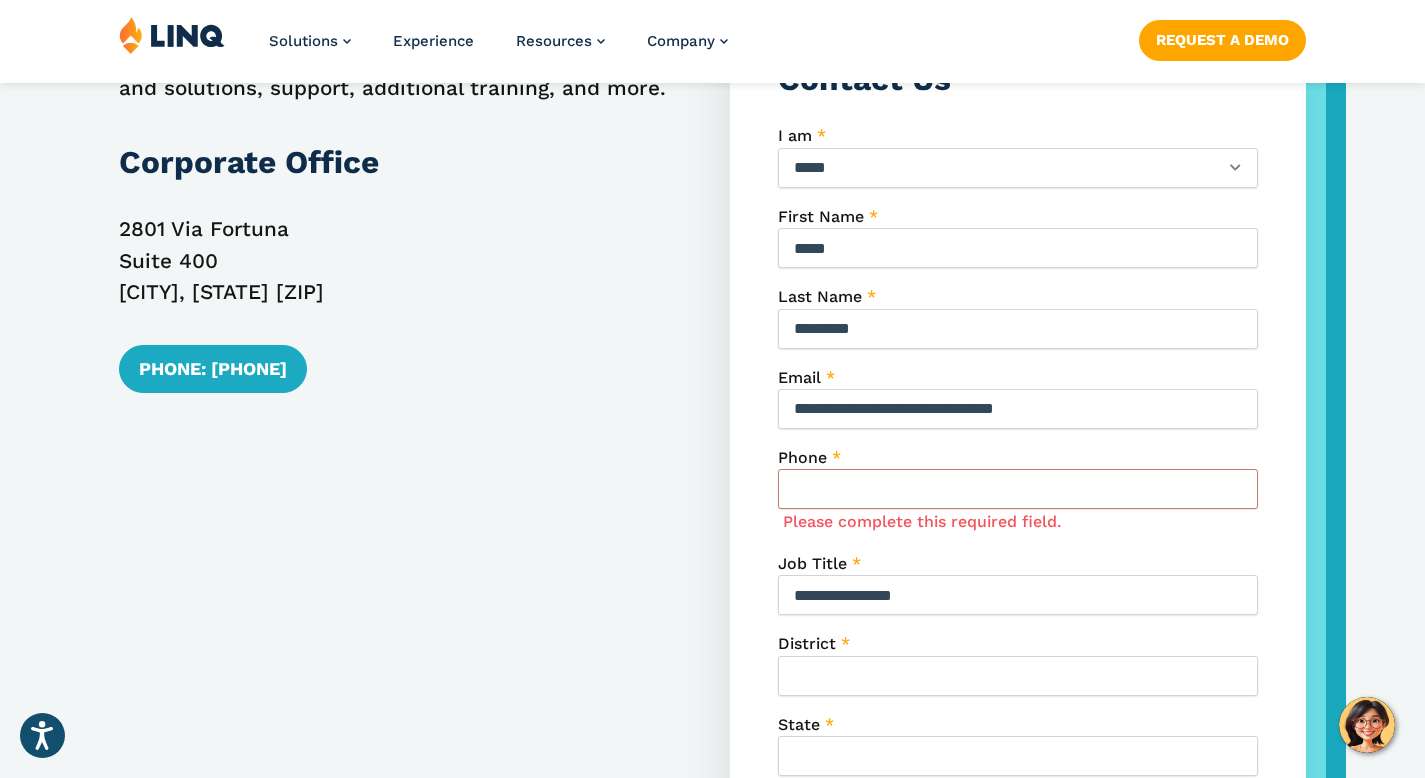 scroll, scrollTop: 777, scrollLeft: 0, axis: vertical 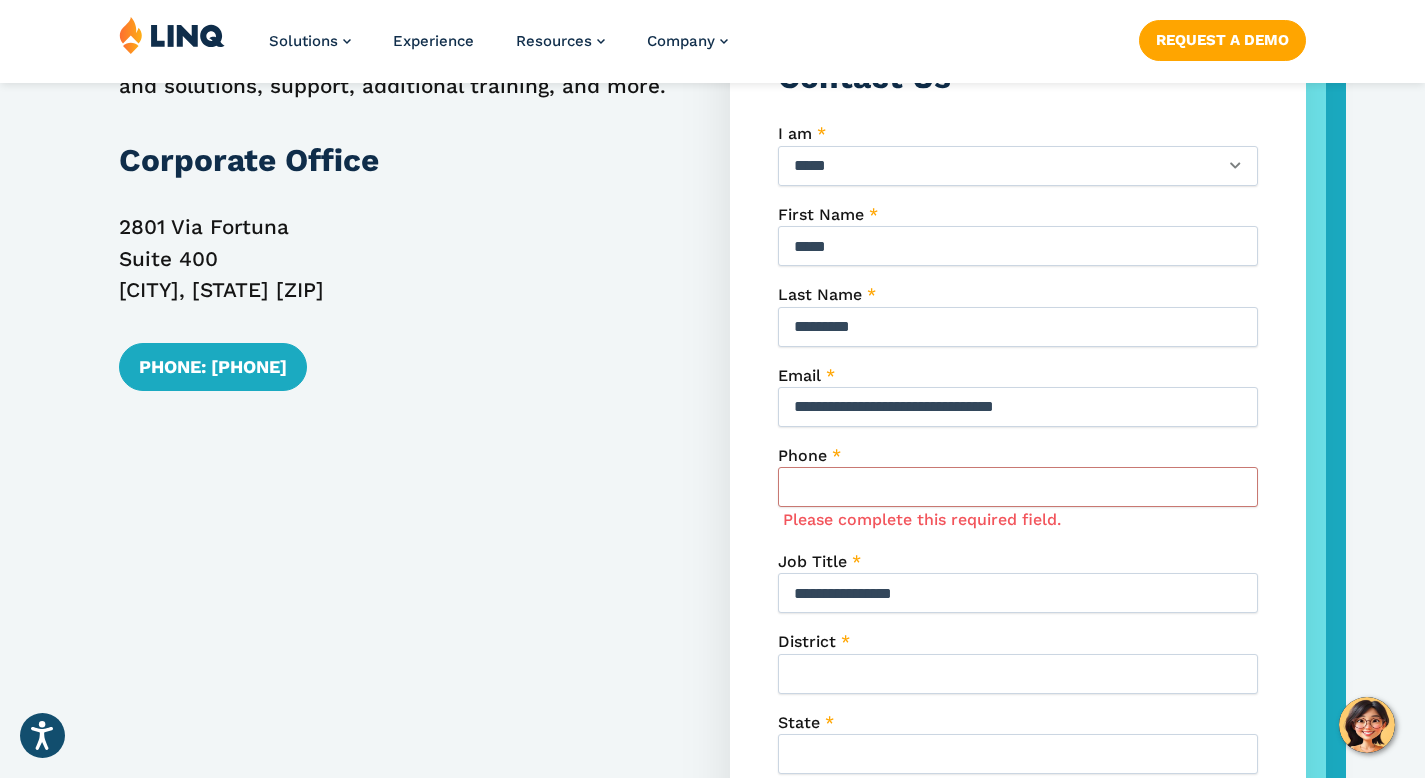 type on "**********" 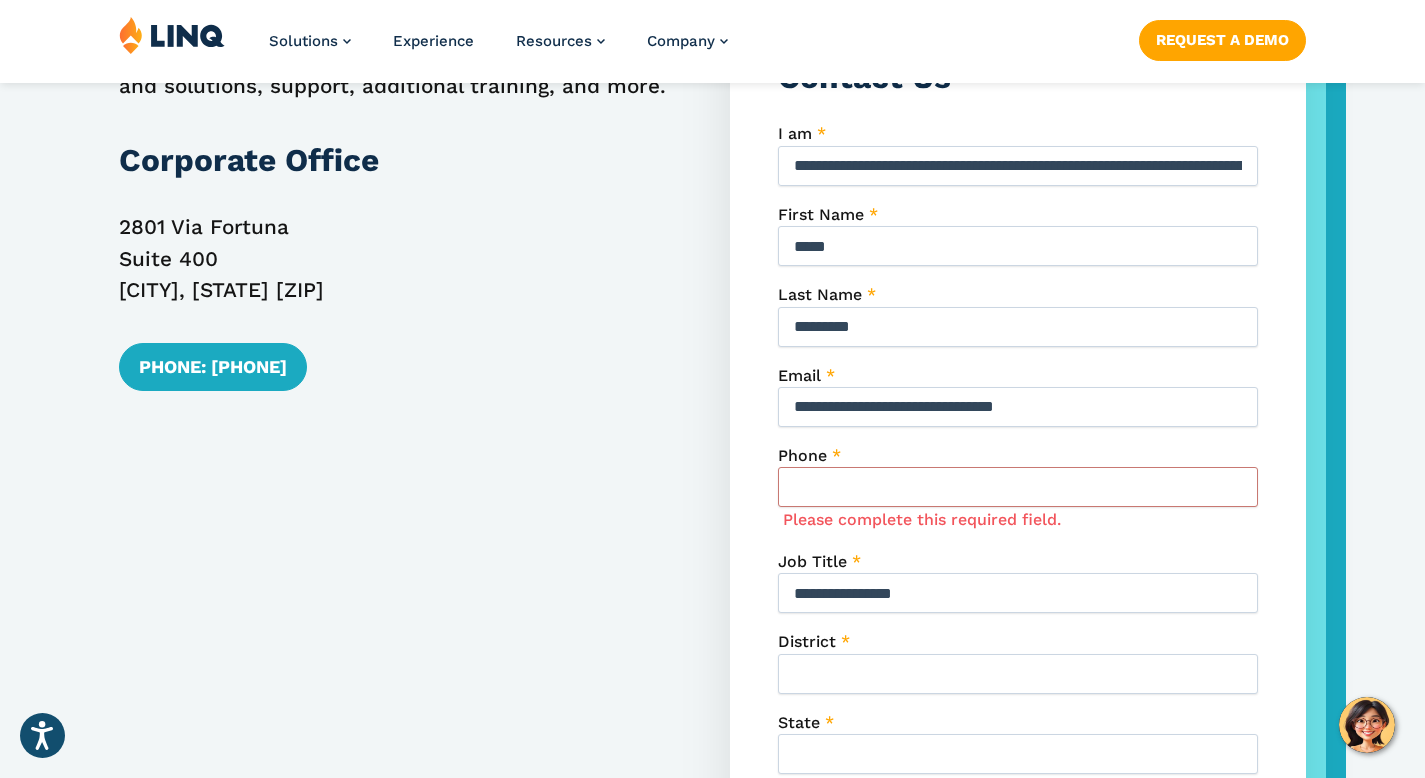 click on "Phone *" at bounding box center [1018, 487] 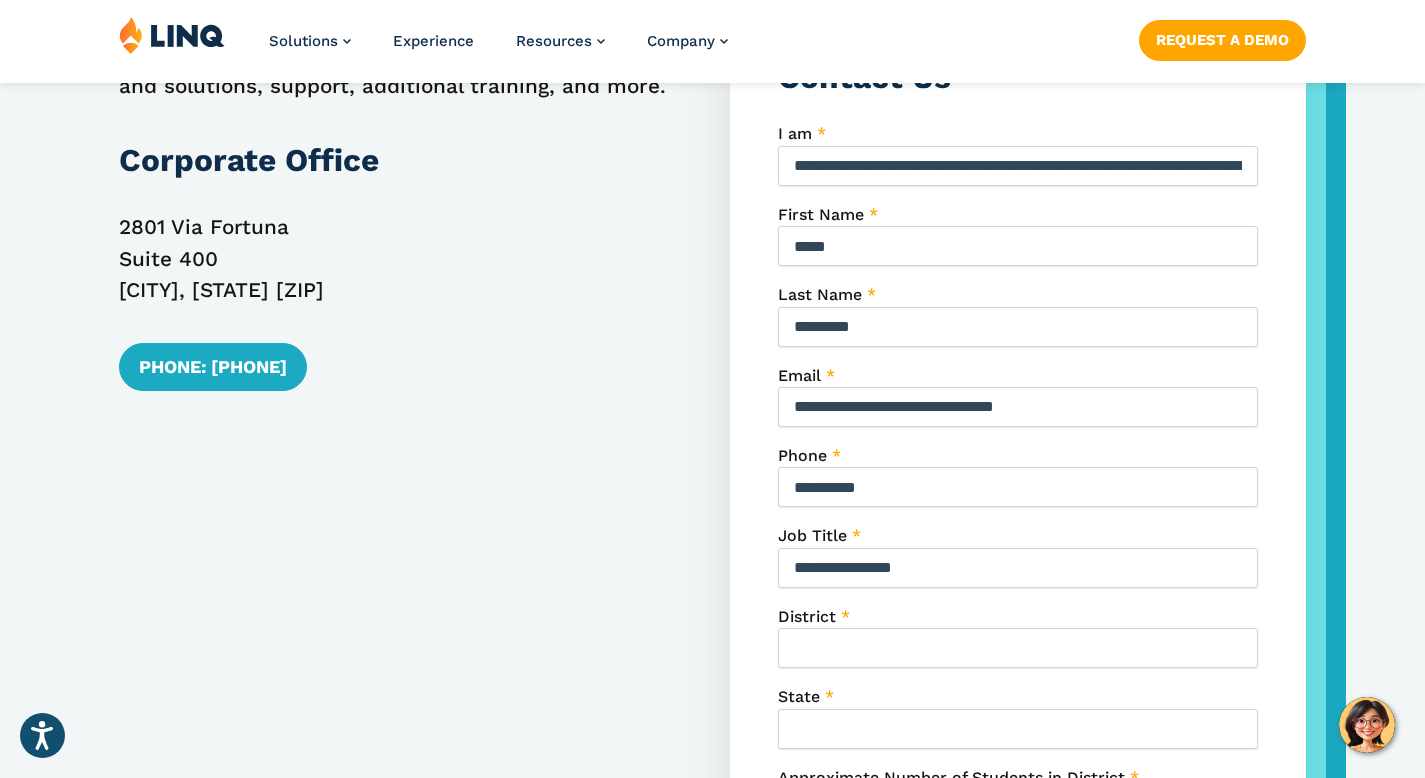 type on "**********" 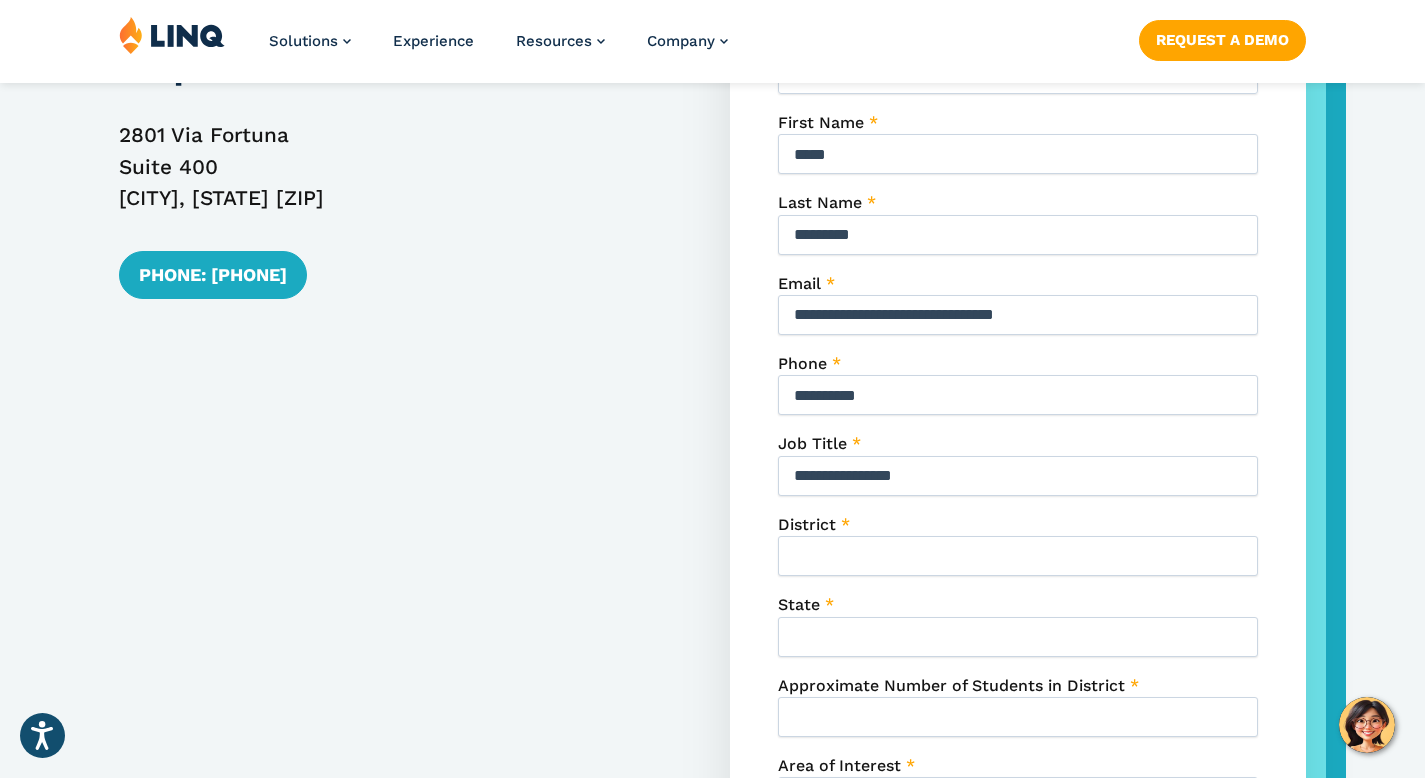 scroll, scrollTop: 896, scrollLeft: 0, axis: vertical 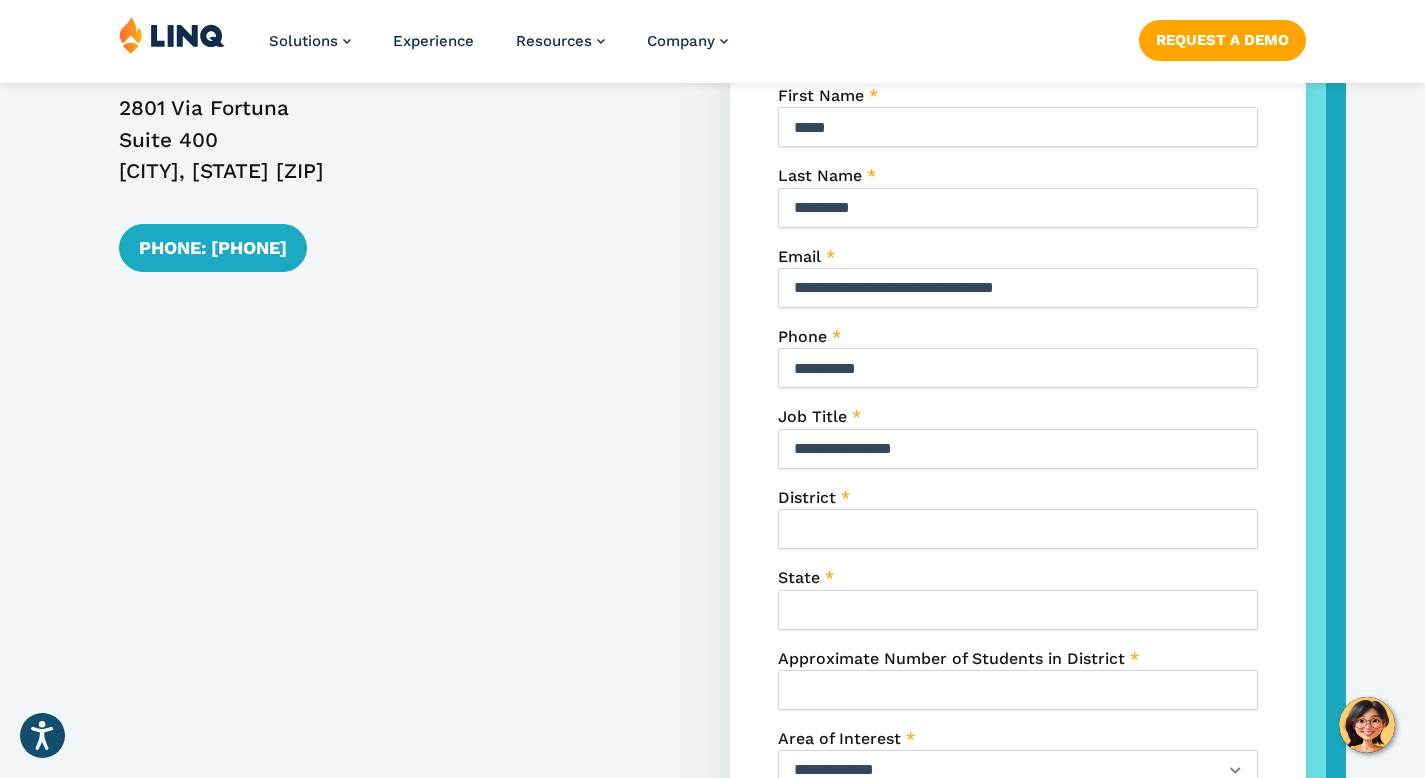click on "State *" at bounding box center (1018, 598) 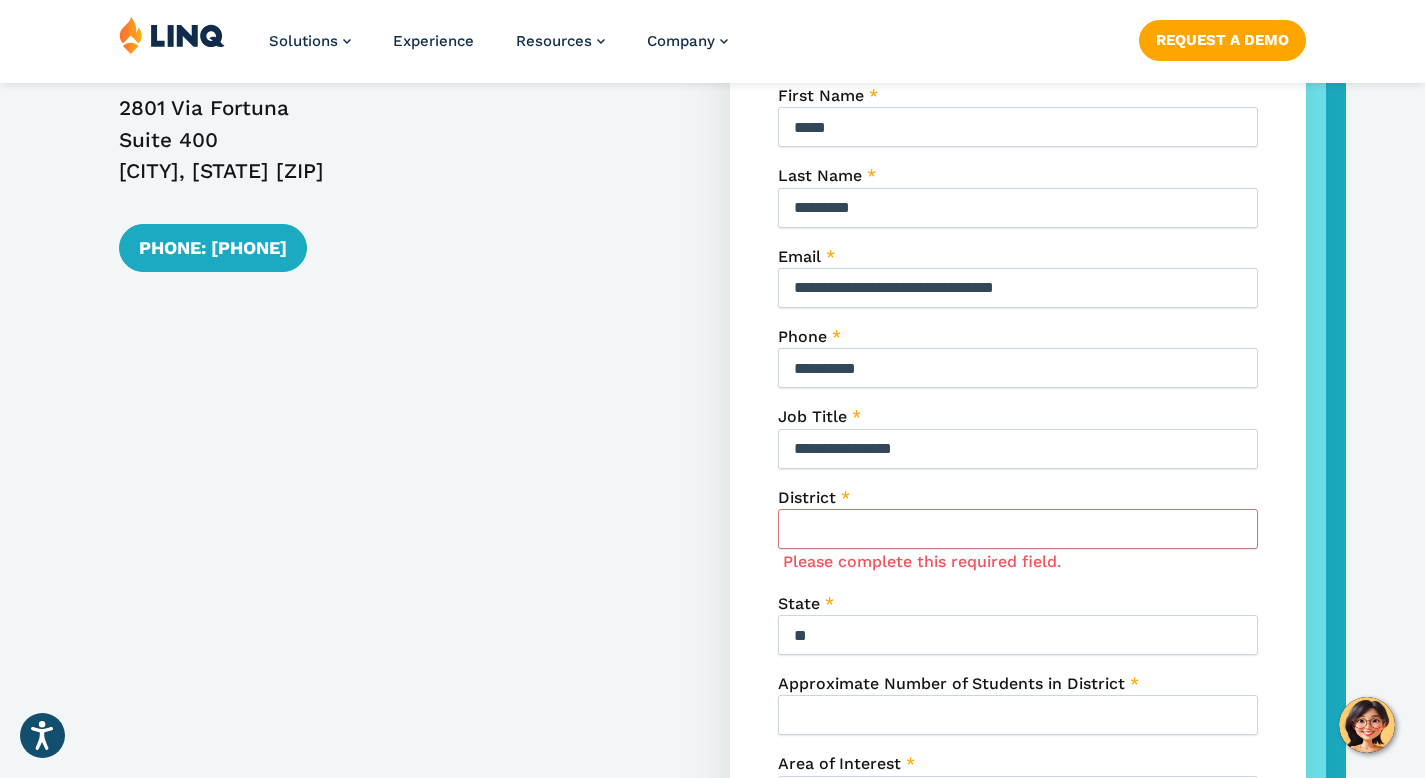 type on "*" 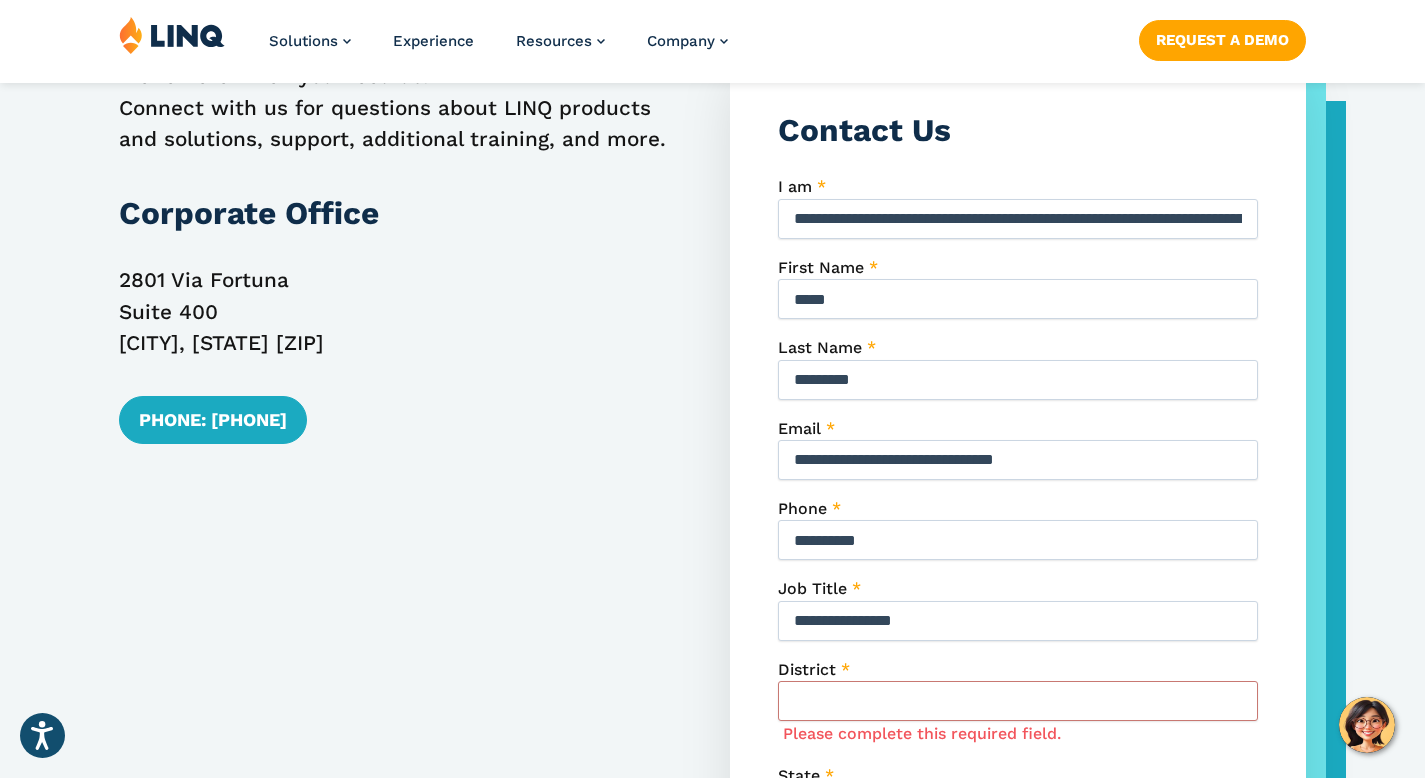 scroll, scrollTop: 817, scrollLeft: 0, axis: vertical 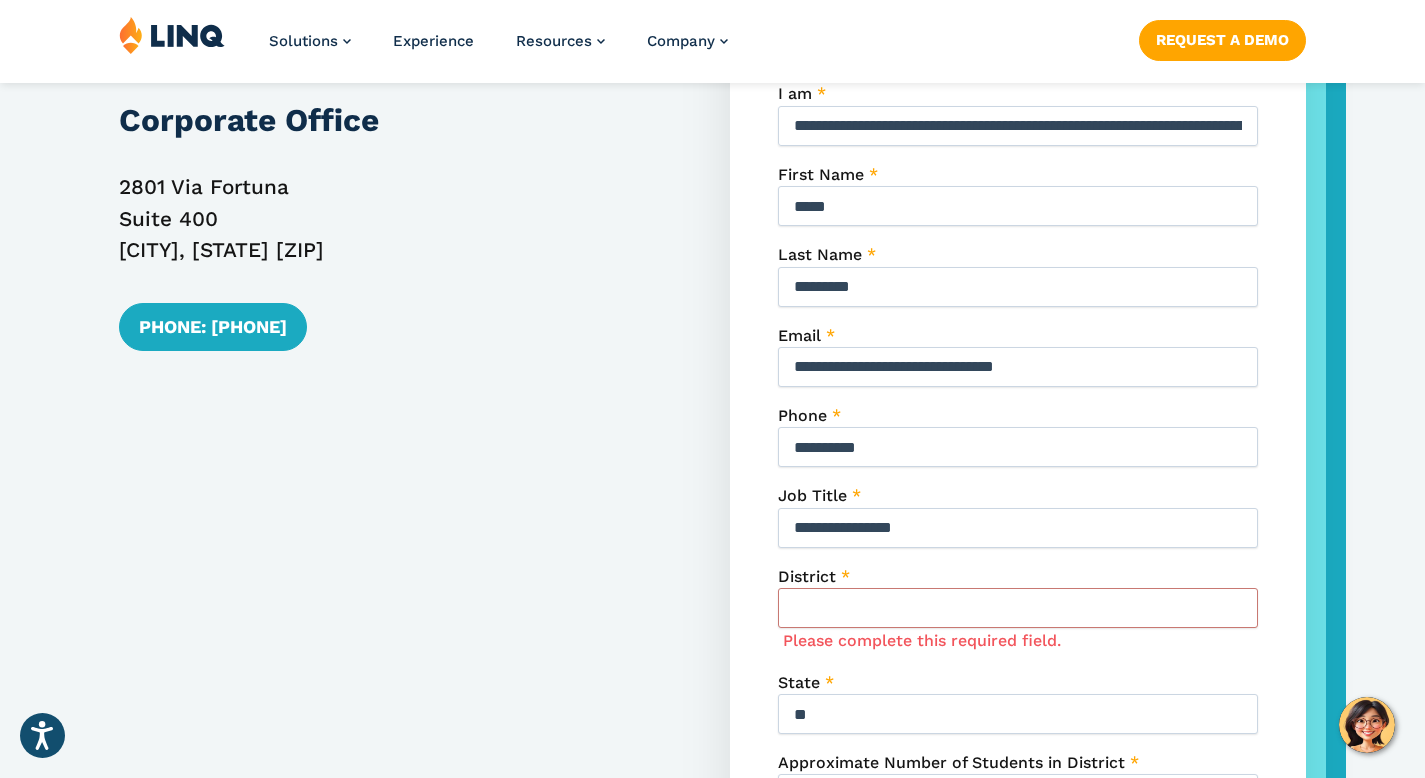 type on "**" 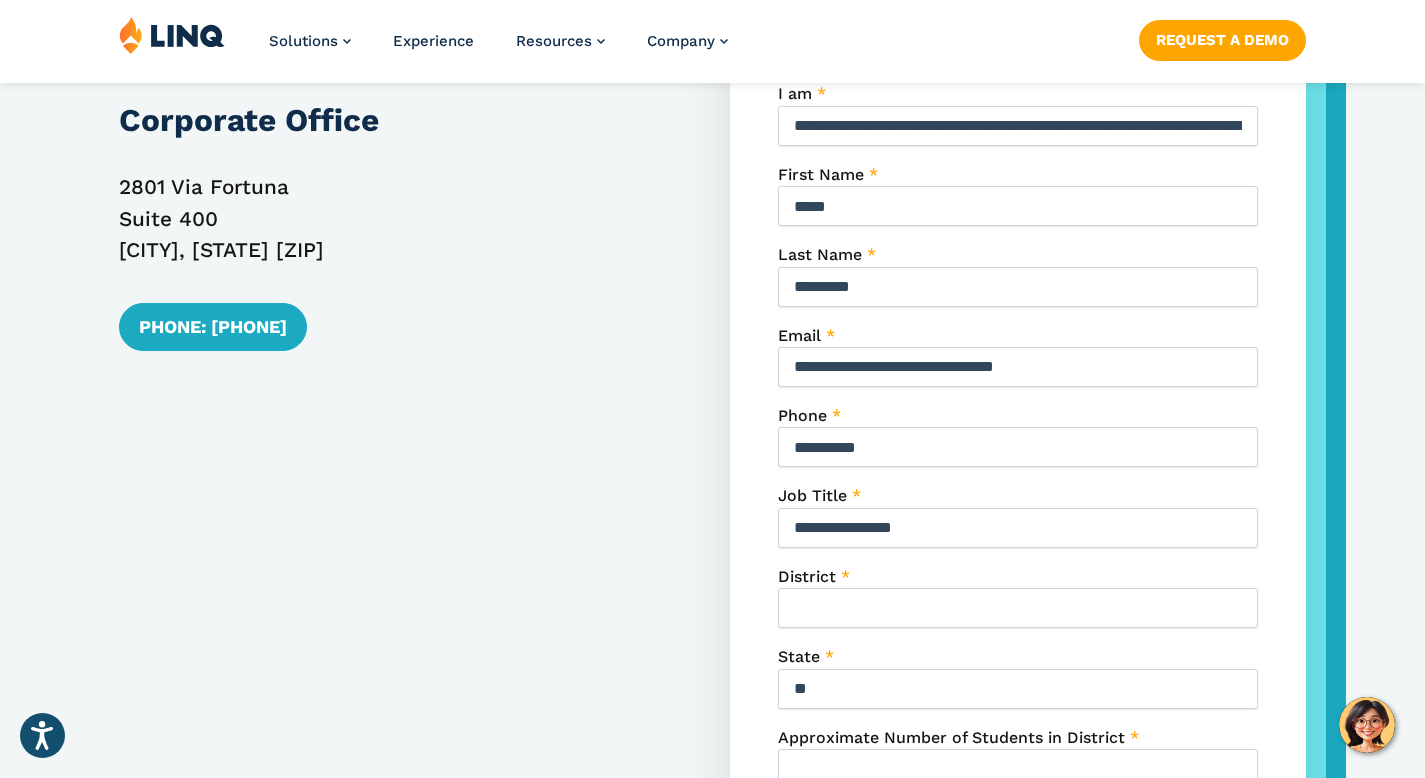 click on "District *" at bounding box center [1018, 608] 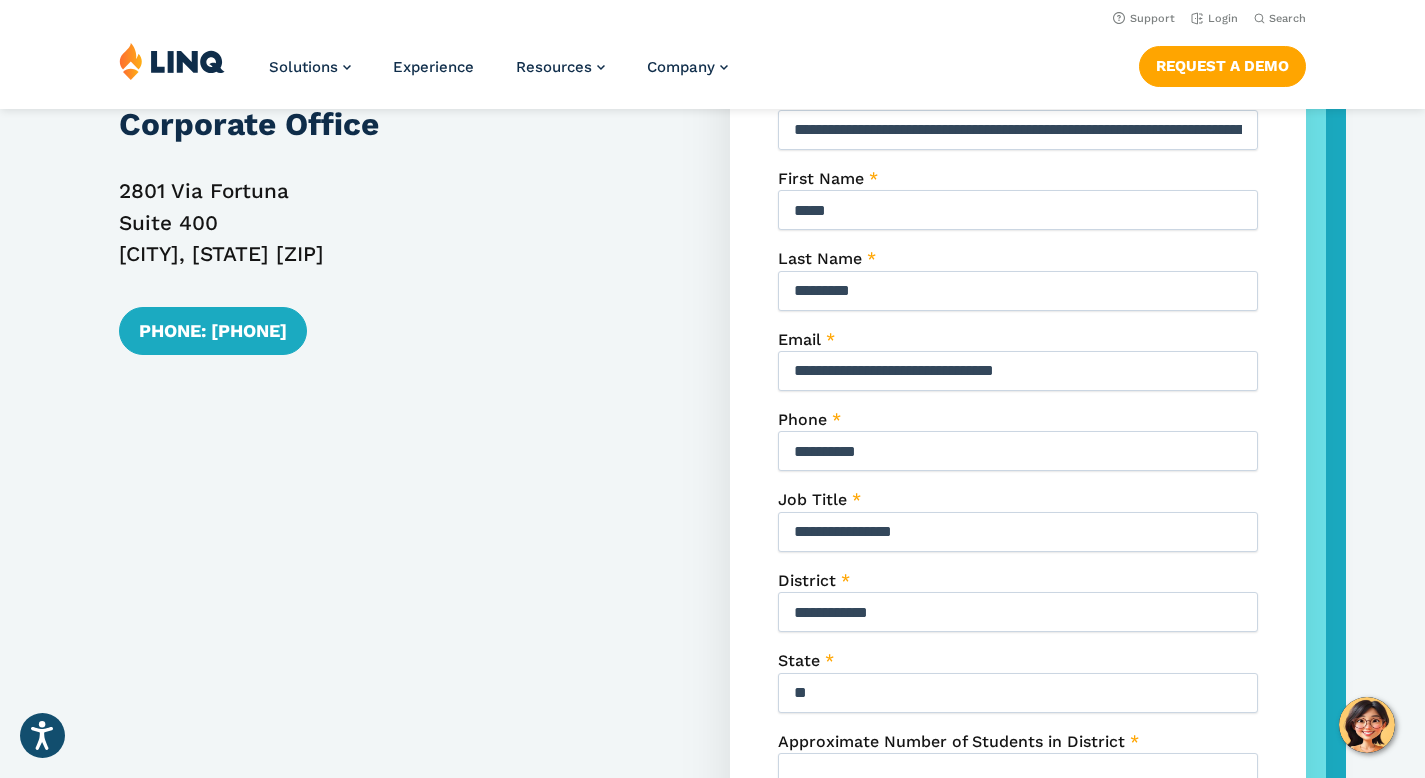 scroll, scrollTop: 809, scrollLeft: 0, axis: vertical 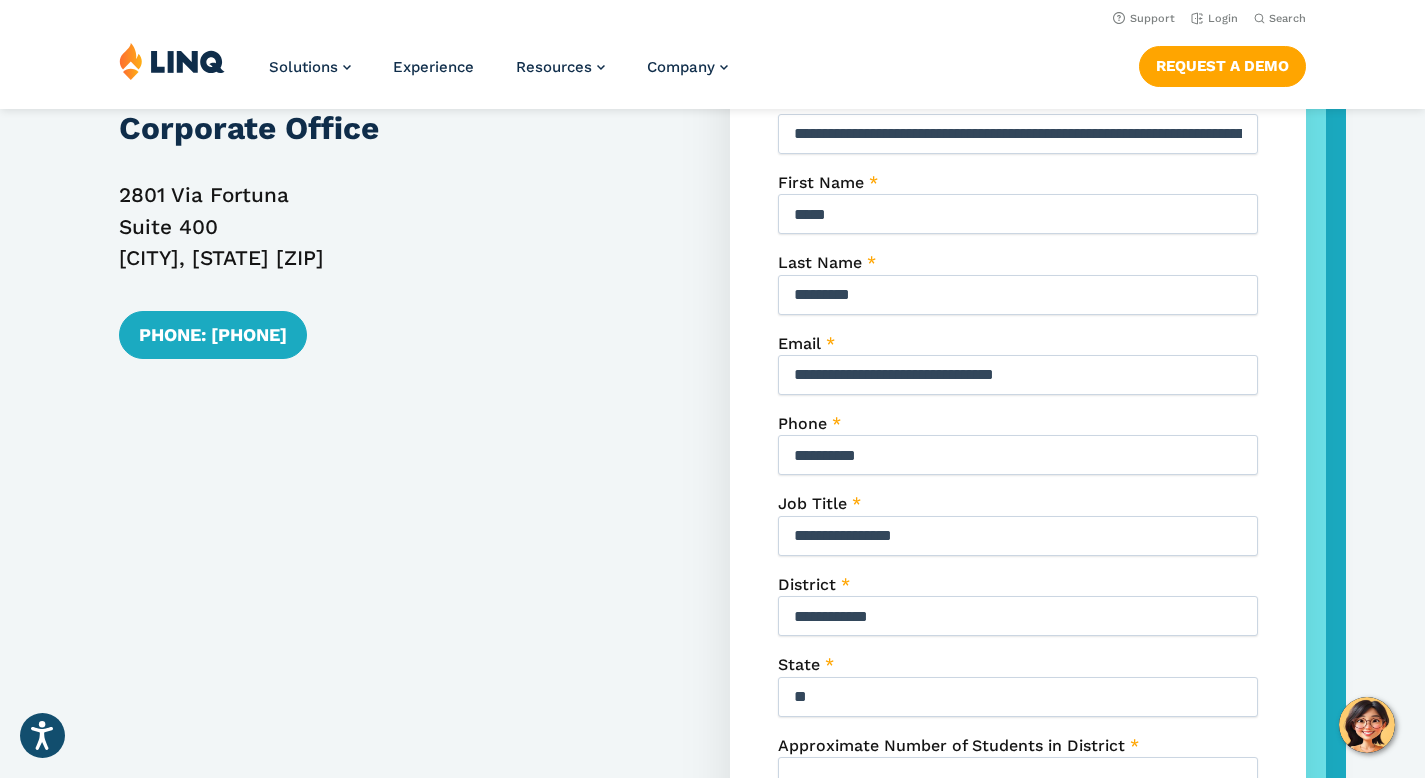 drag, startPoint x: 905, startPoint y: 621, endPoint x: 766, endPoint y: 609, distance: 139.51703 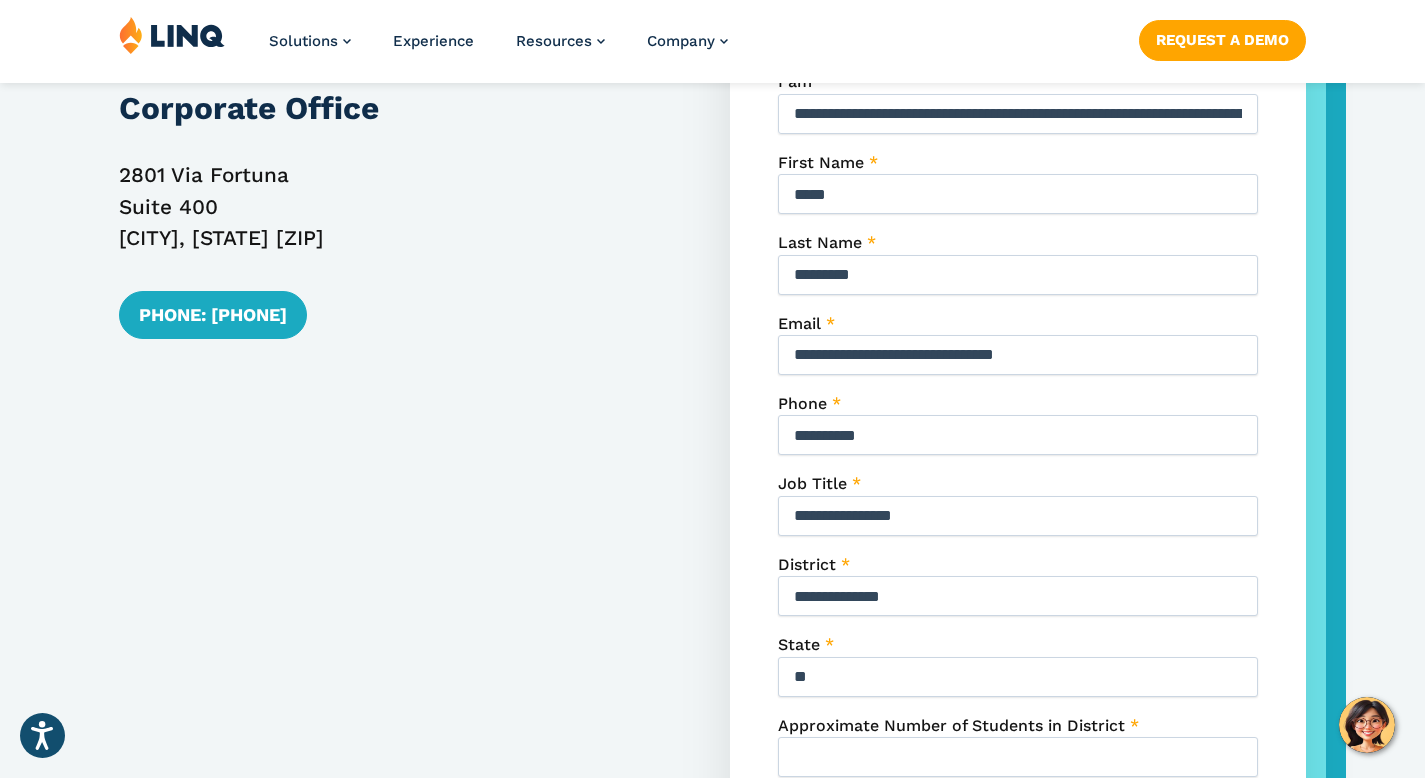 scroll, scrollTop: 1149, scrollLeft: 0, axis: vertical 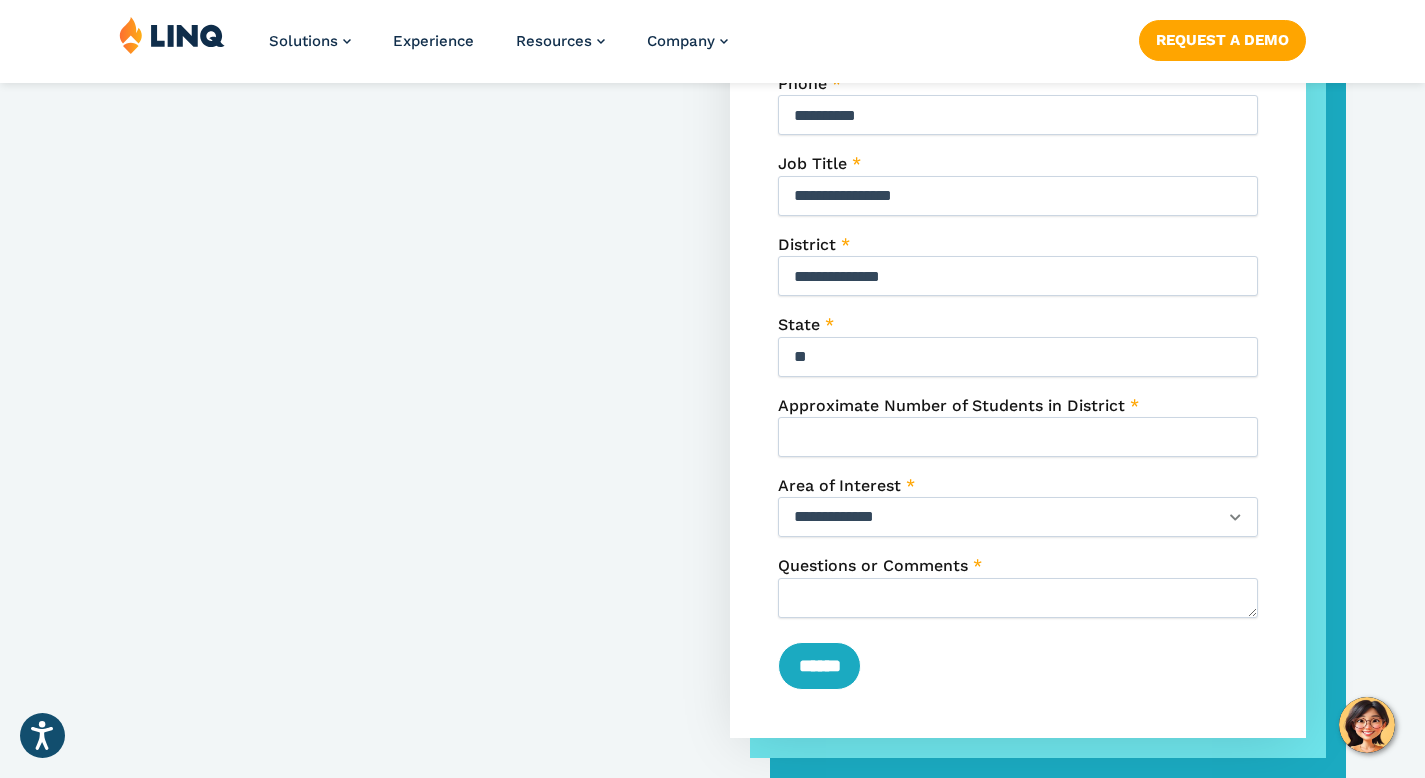 type on "**********" 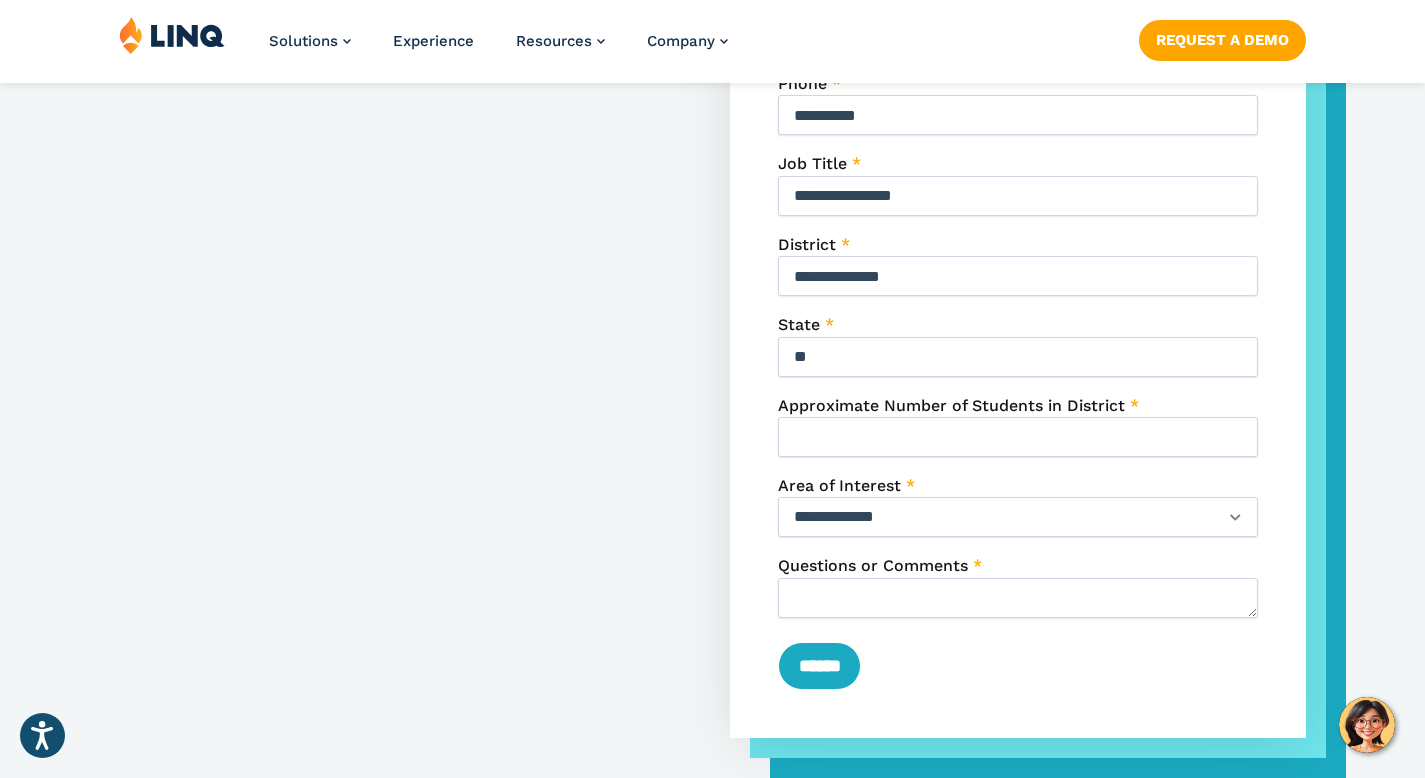 click on "**********" at bounding box center (1018, 517) 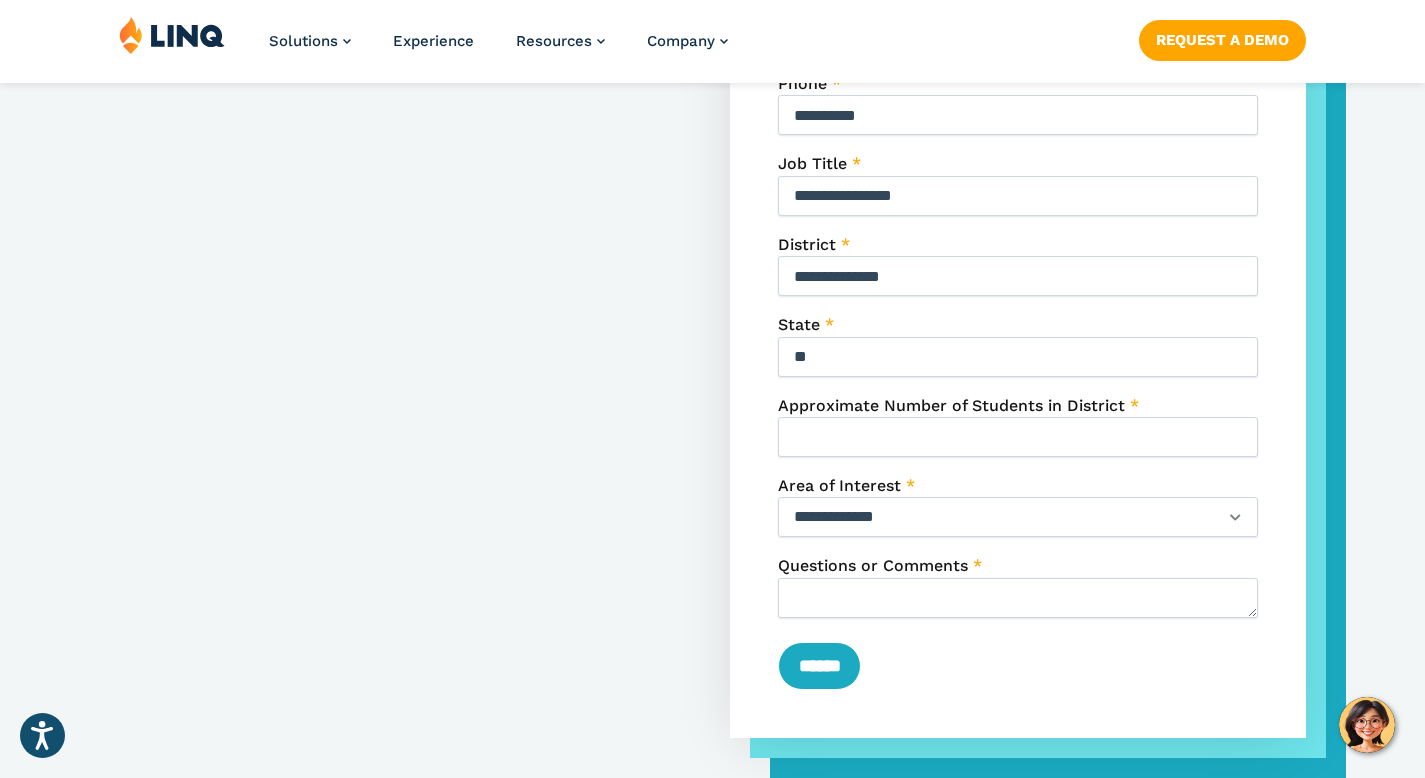 select on "**********" 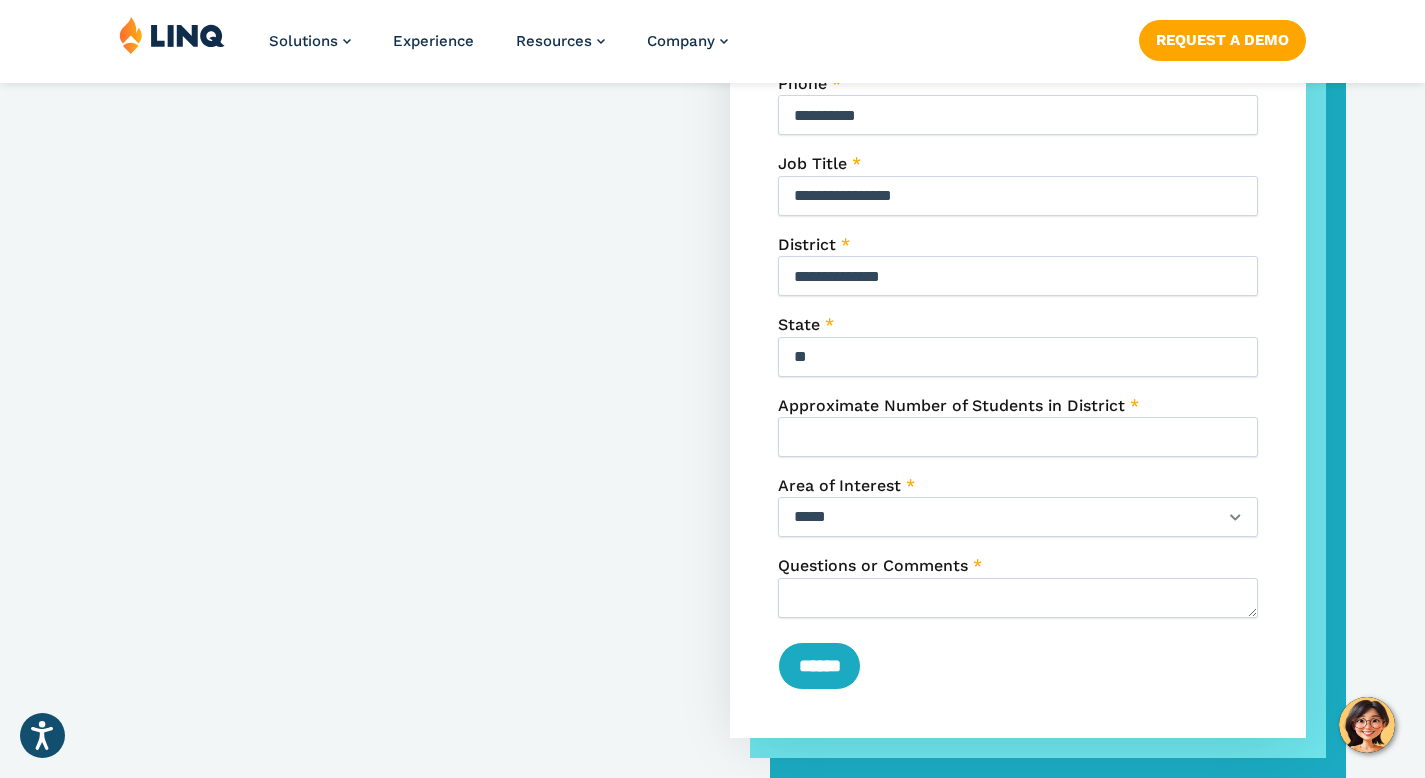 click on "Questions or Comments *" at bounding box center [1018, 598] 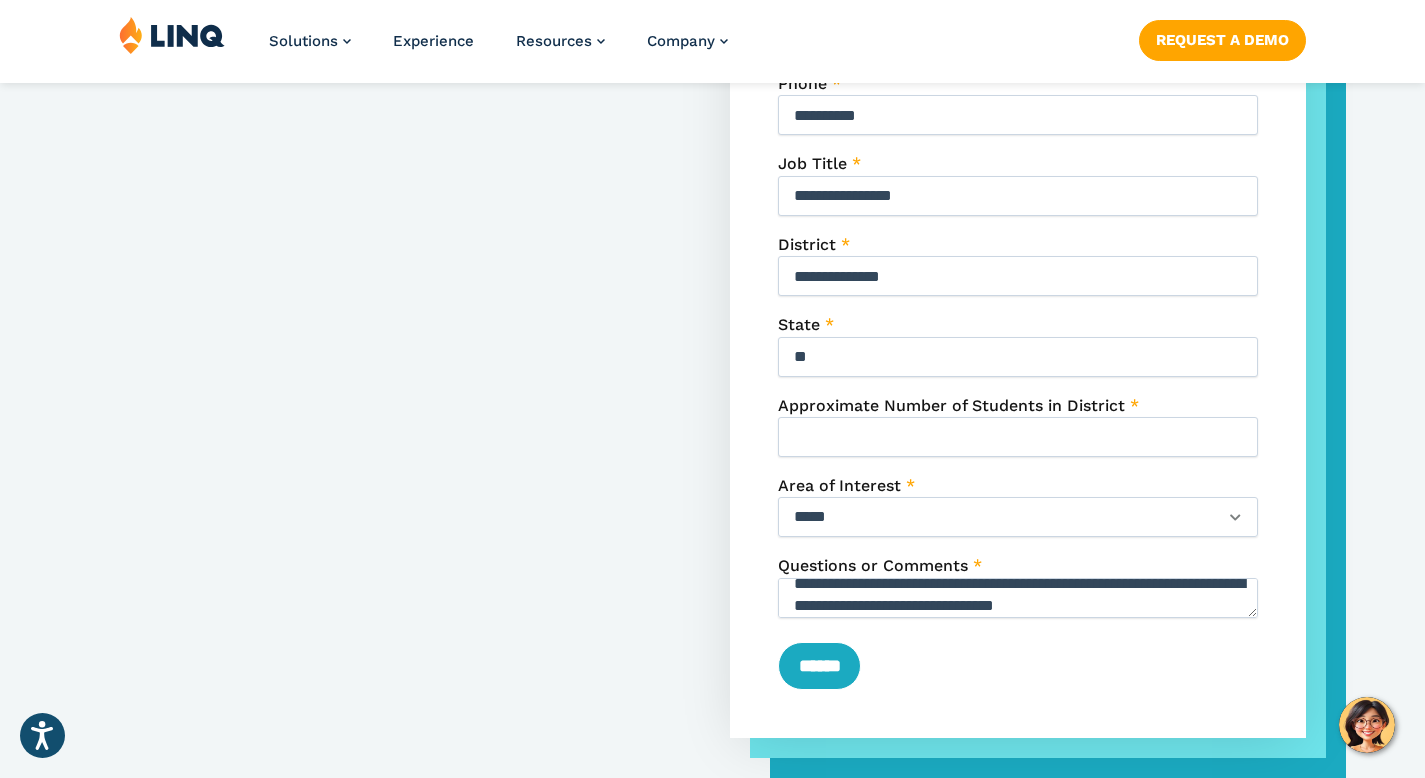 scroll, scrollTop: 26, scrollLeft: 0, axis: vertical 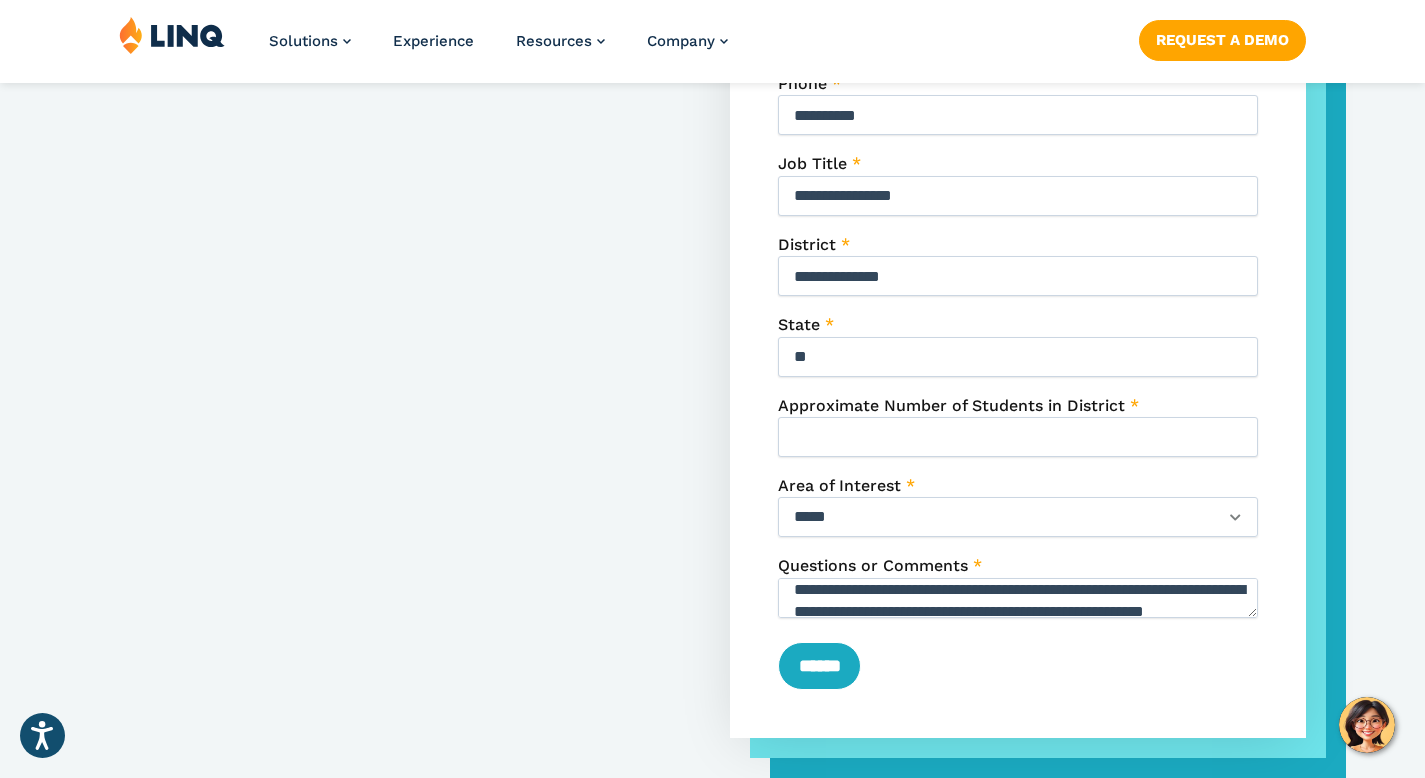 drag, startPoint x: 1119, startPoint y: 596, endPoint x: 1115, endPoint y: 580, distance: 16.492422 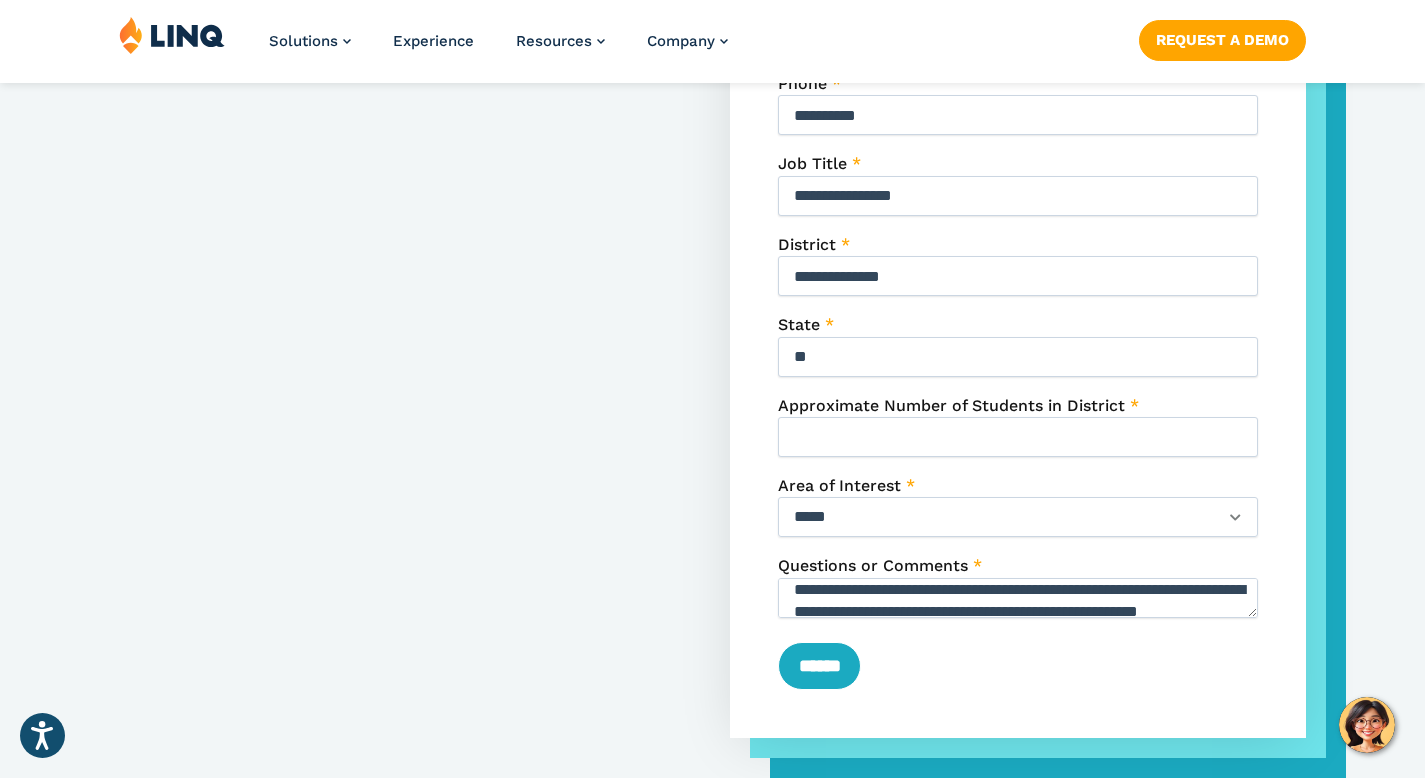 scroll, scrollTop: 4, scrollLeft: 0, axis: vertical 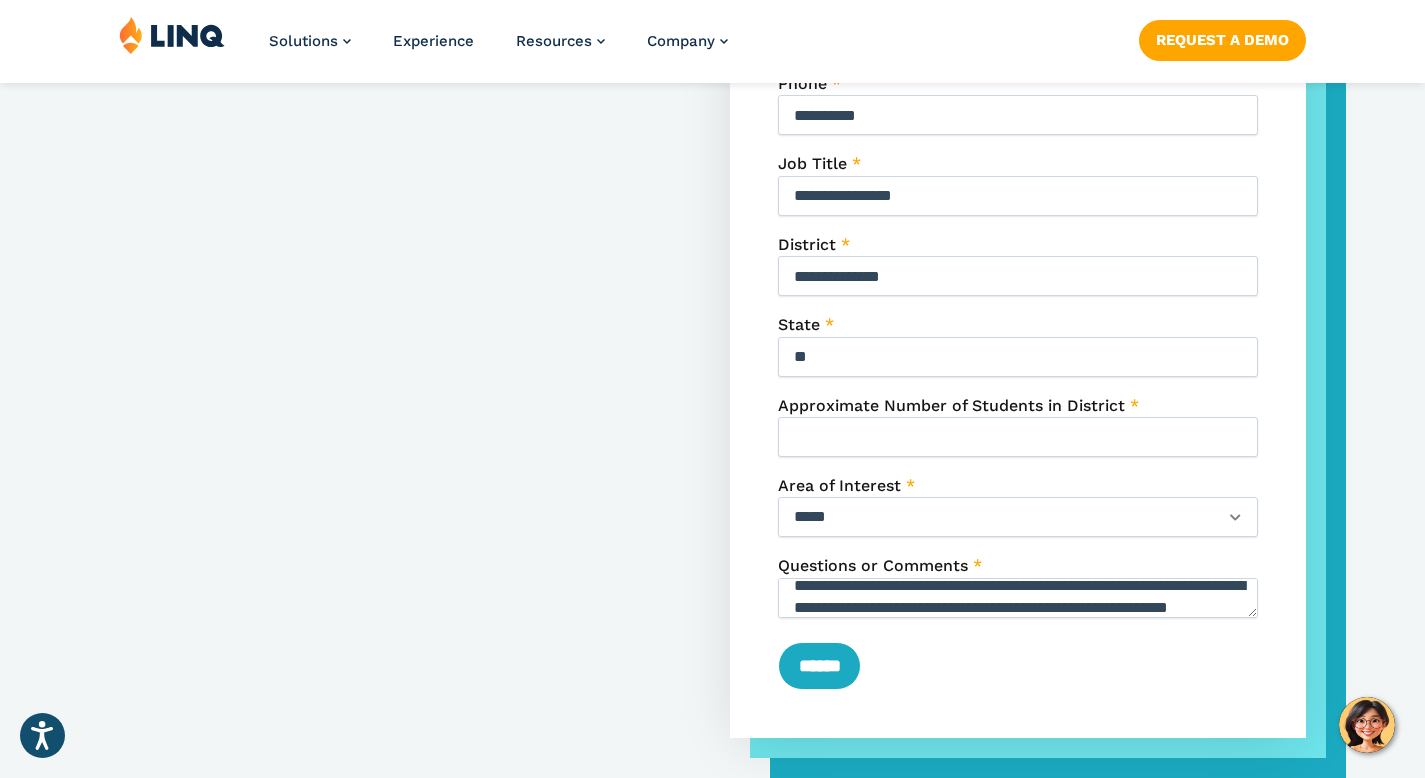 paste on "*********" 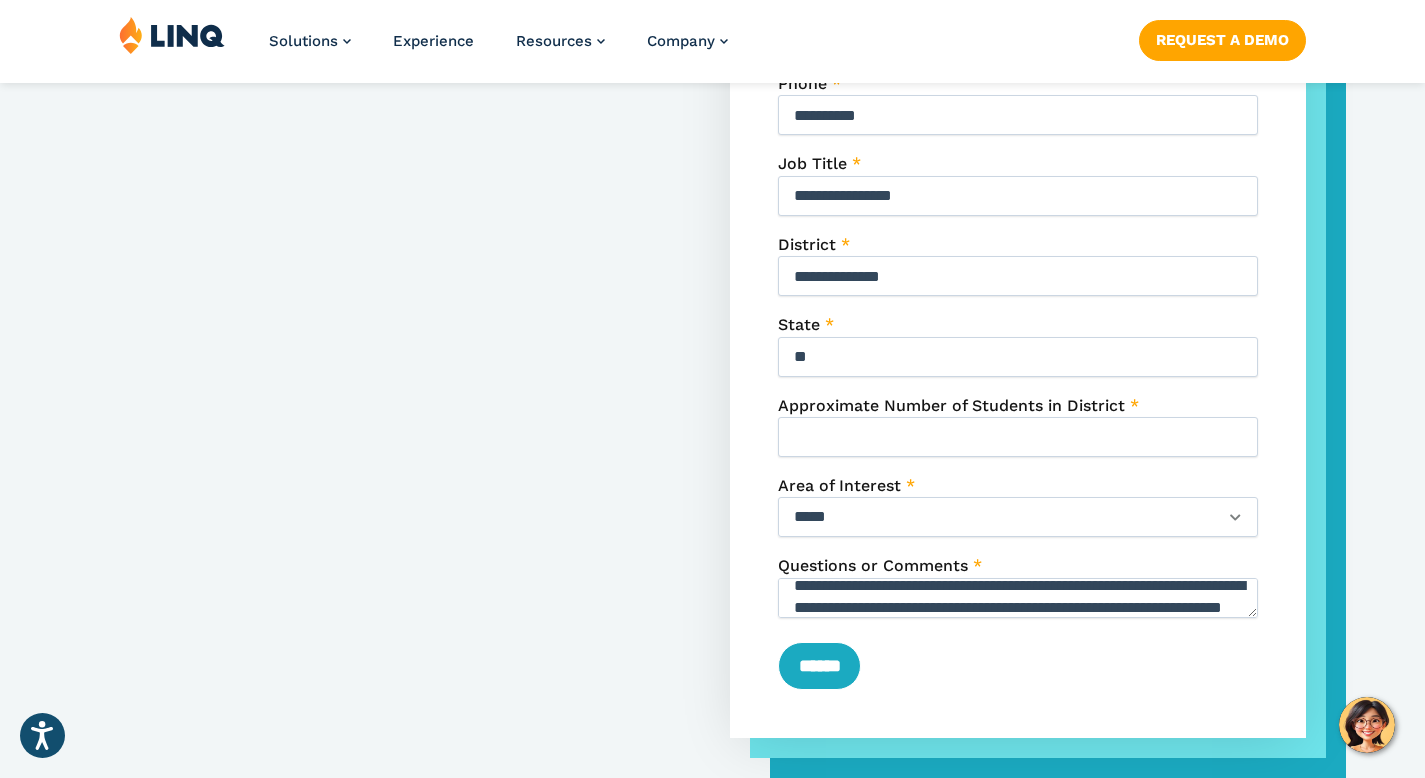 scroll, scrollTop: 28, scrollLeft: 0, axis: vertical 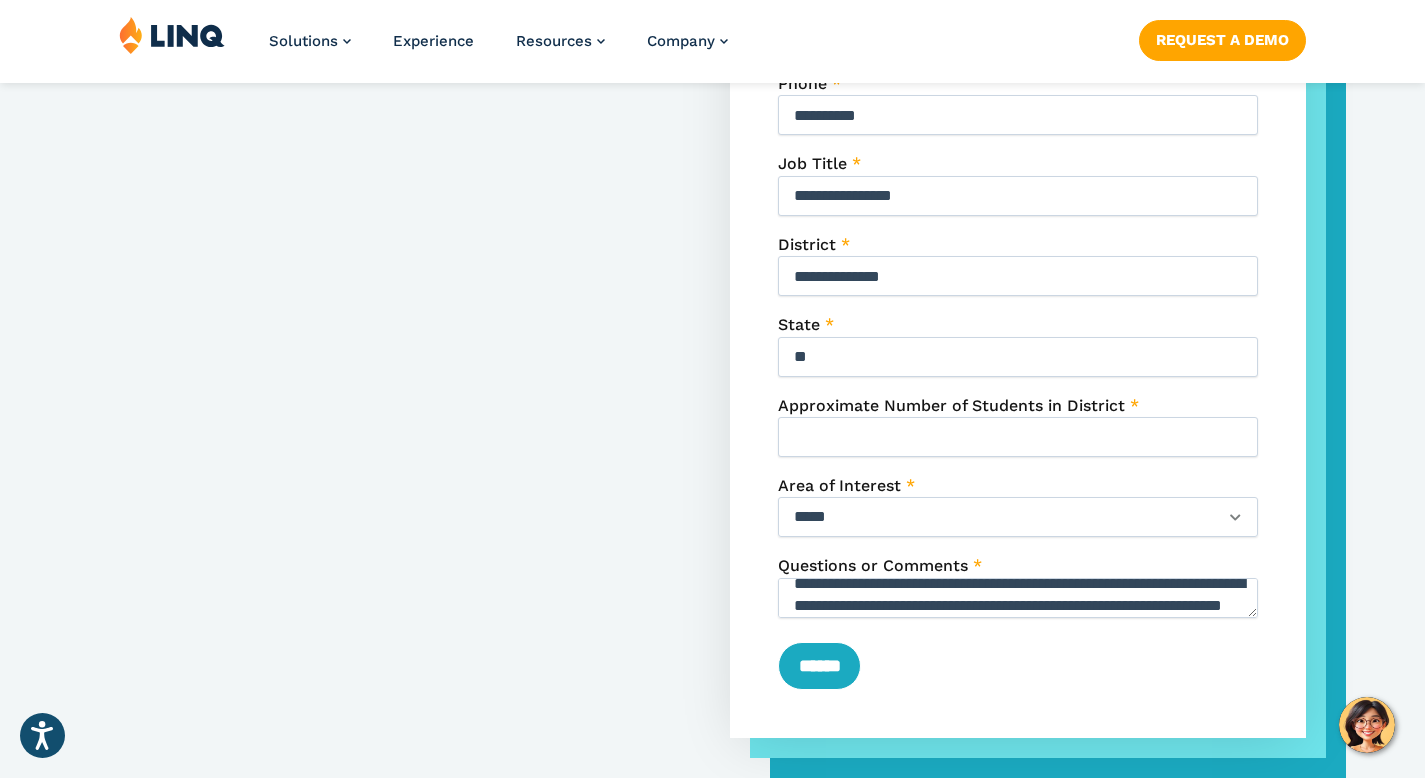 click on "**********" at bounding box center (1018, 598) 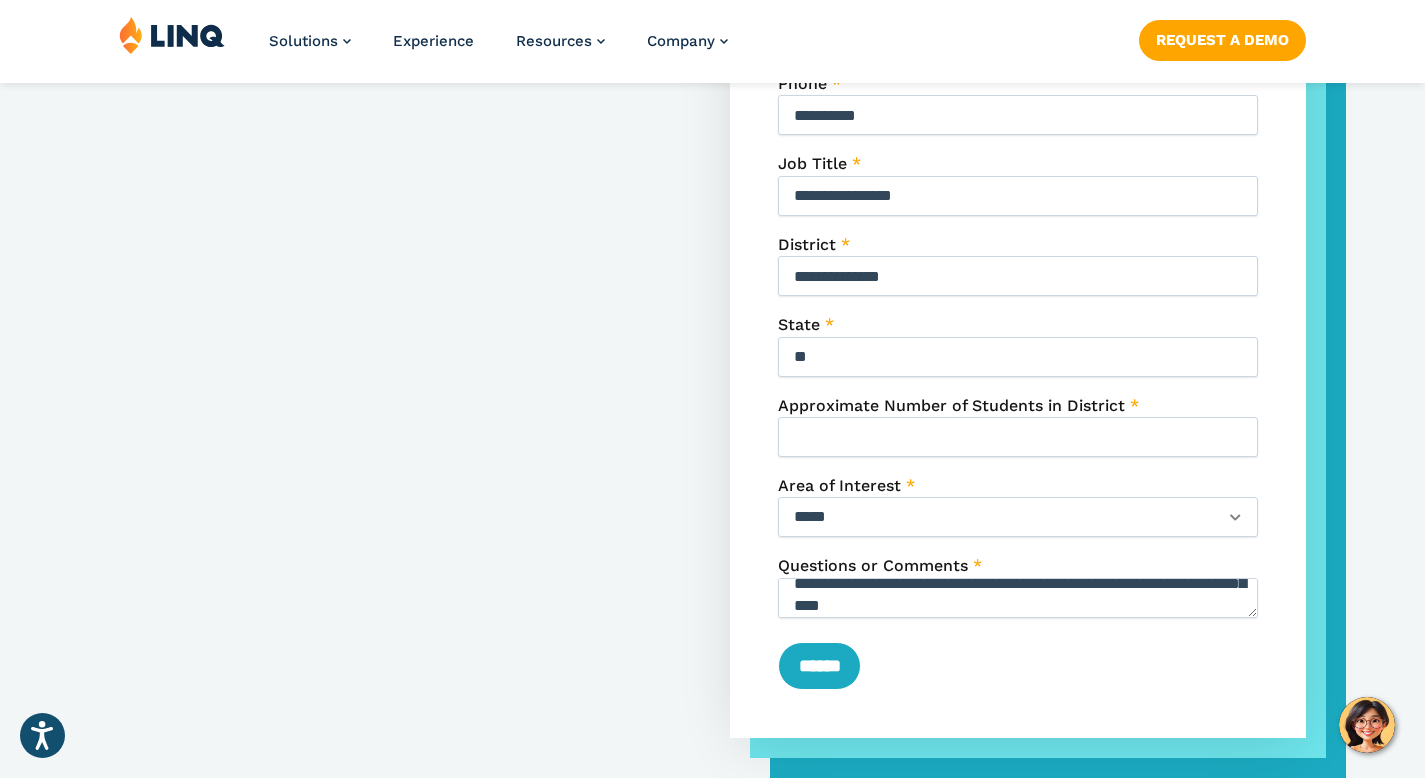 scroll, scrollTop: 48, scrollLeft: 0, axis: vertical 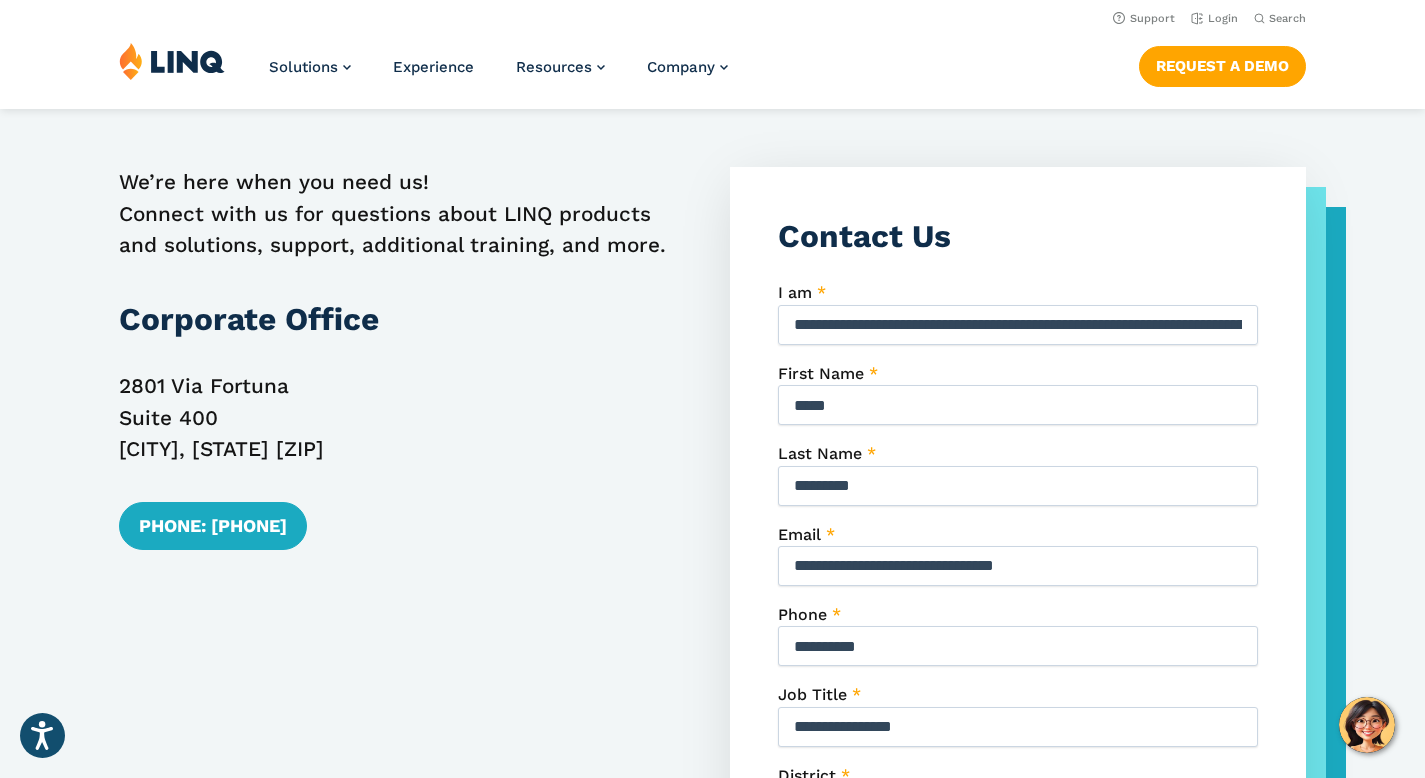 type on "**********" 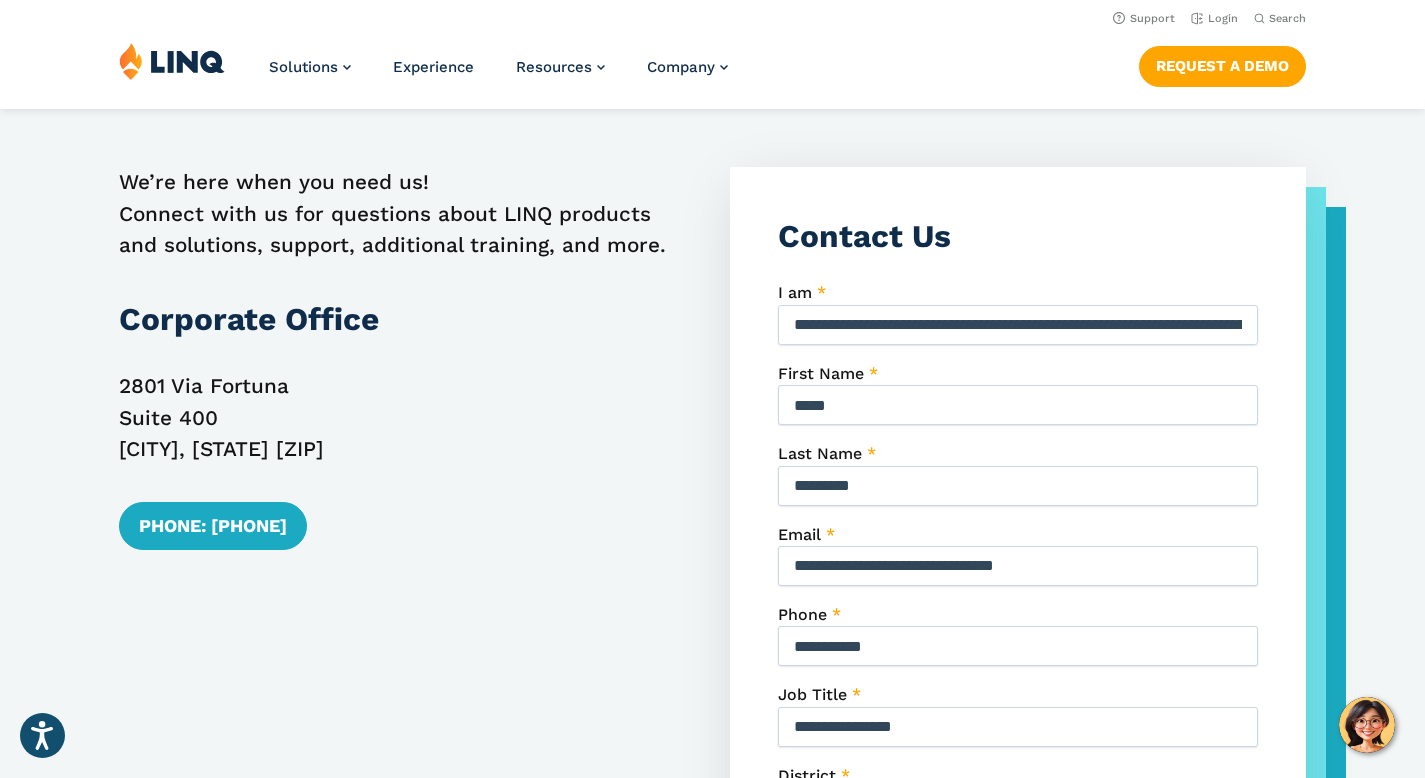 click on "**********" at bounding box center (1018, 646) 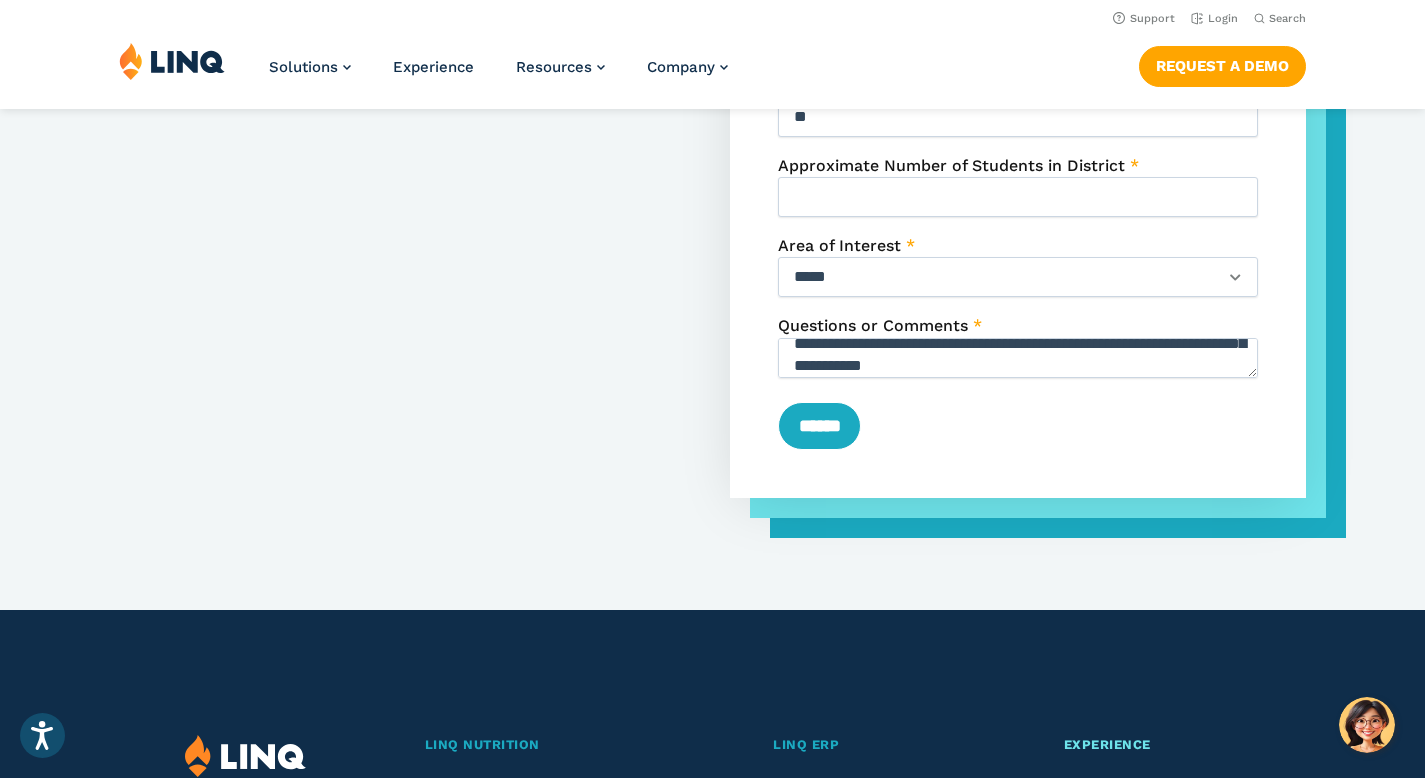 scroll, scrollTop: 1200, scrollLeft: 0, axis: vertical 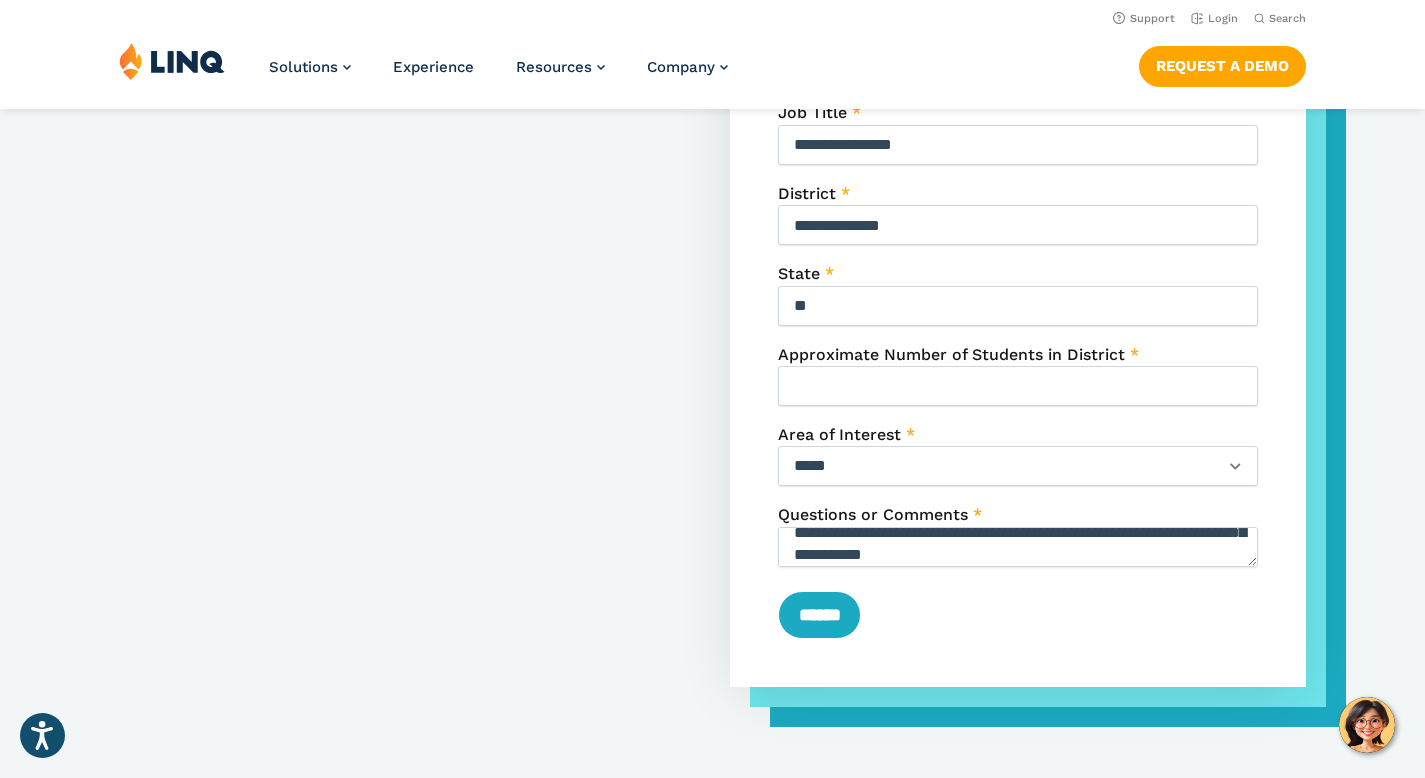 type on "**********" 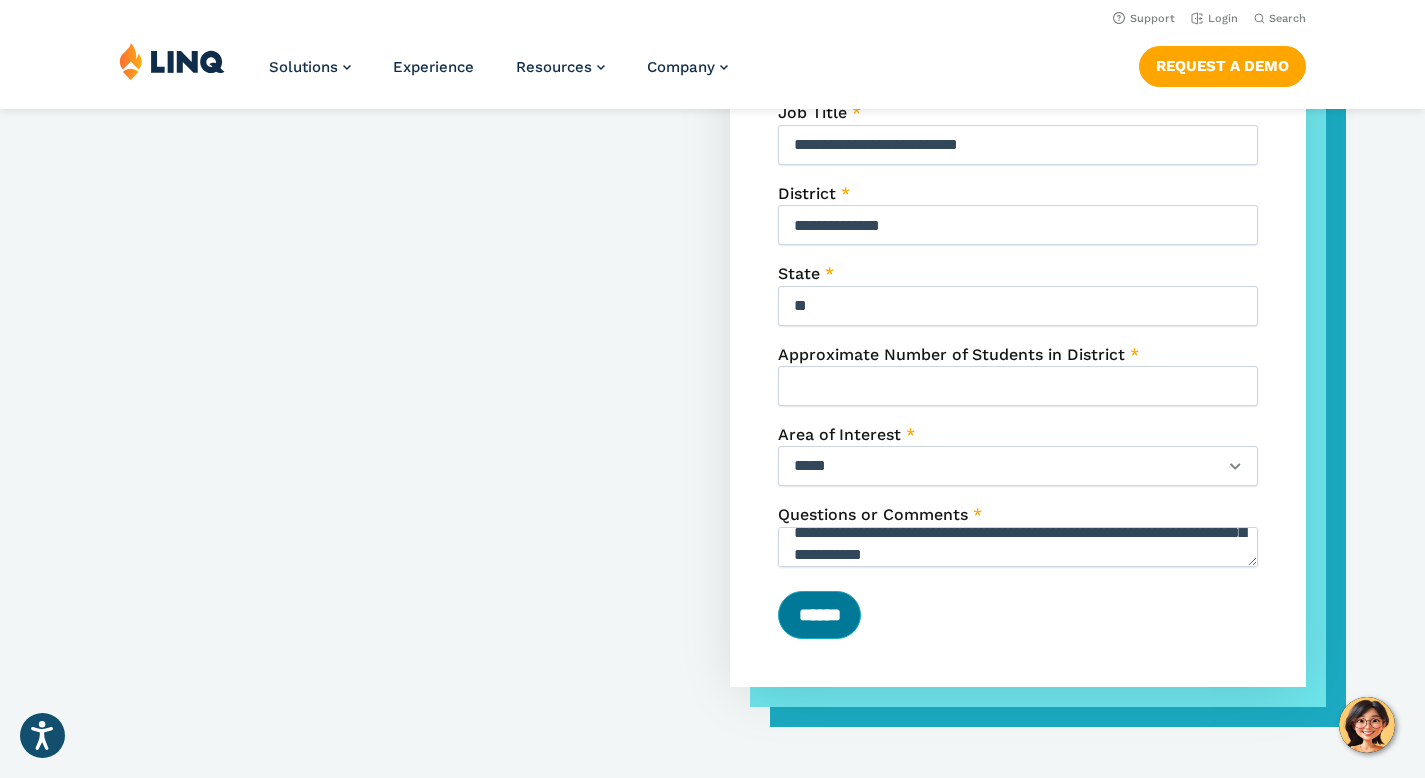 type on "**********" 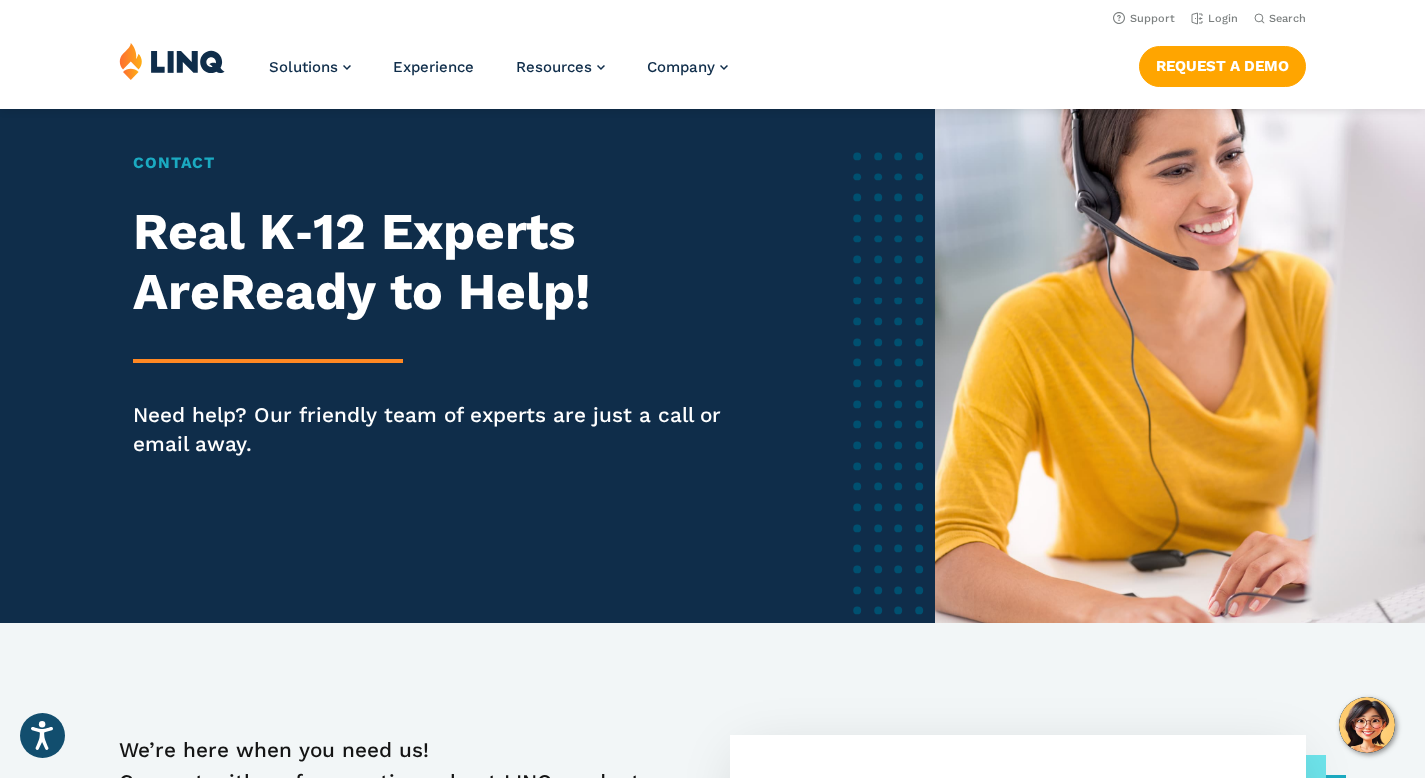scroll, scrollTop: 0, scrollLeft: 0, axis: both 